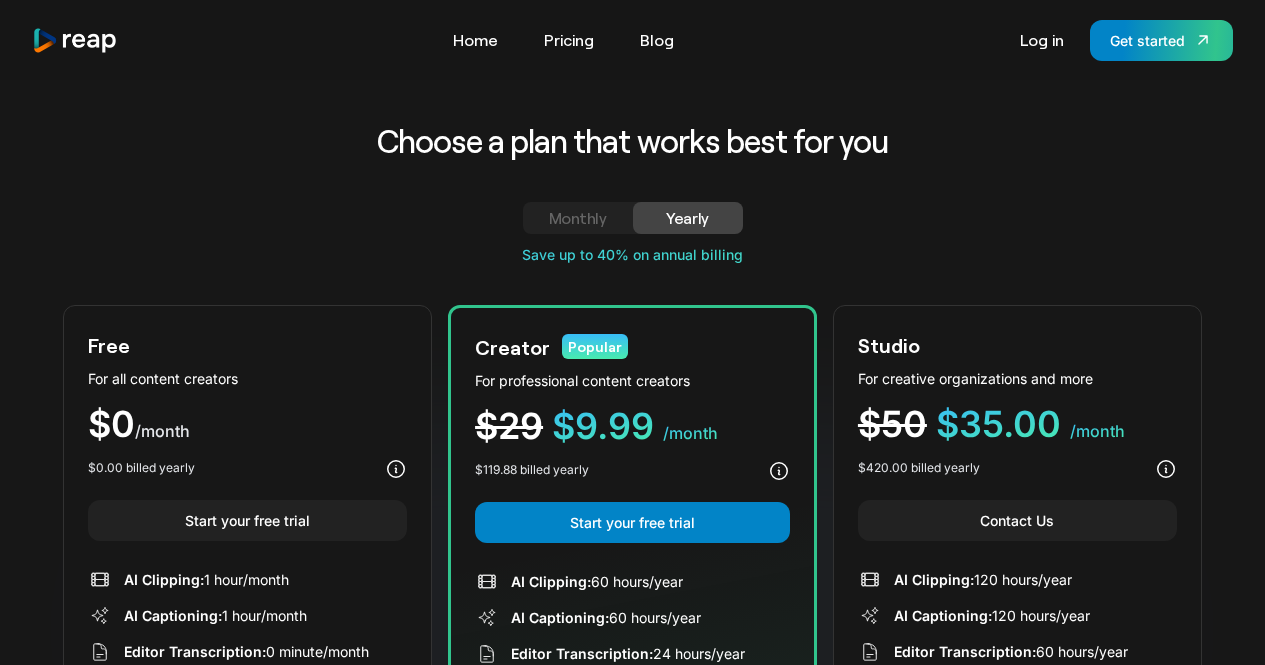 scroll, scrollTop: 200, scrollLeft: 0, axis: vertical 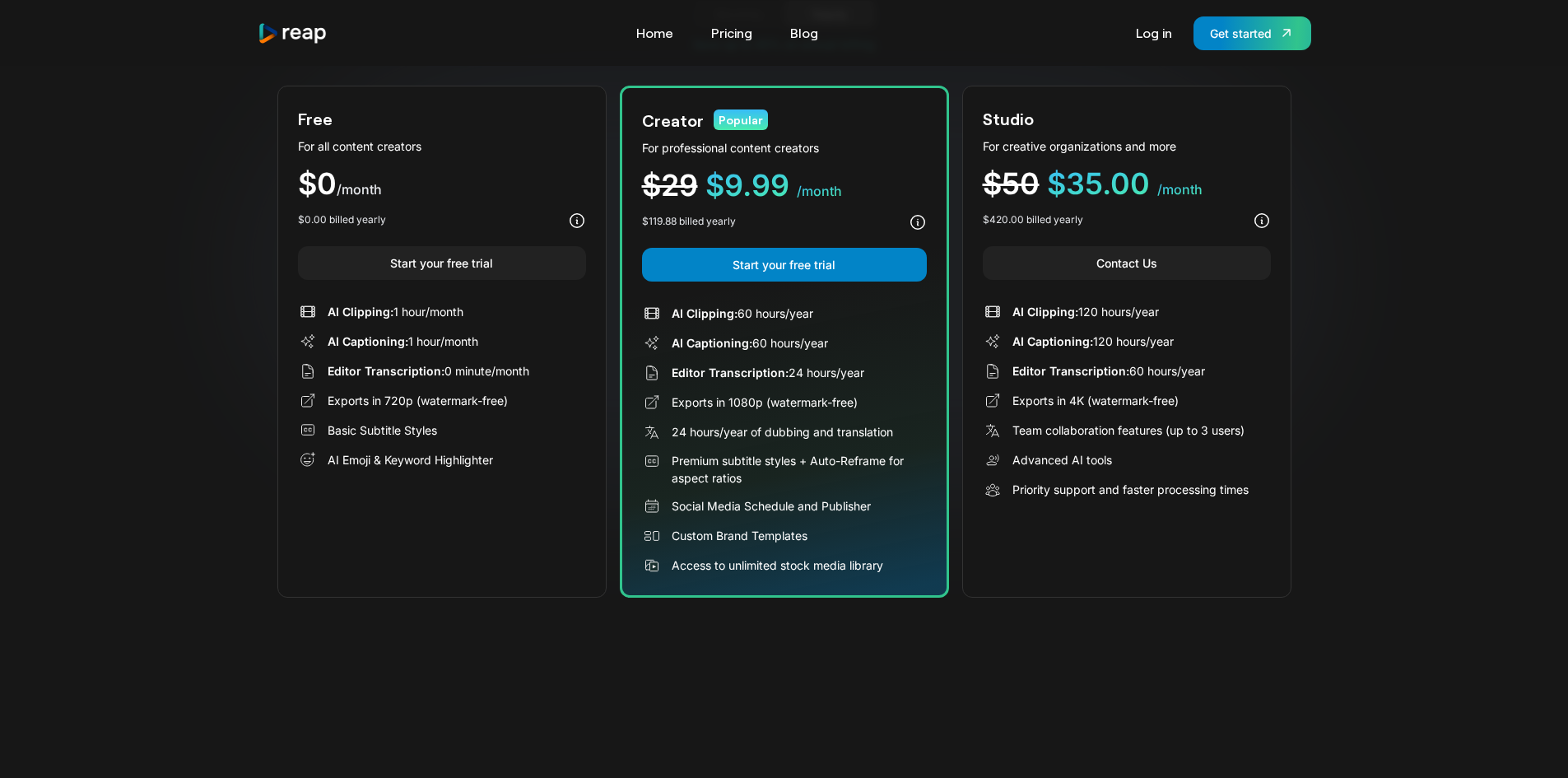 click on "For professional content creators" at bounding box center [784, 147] 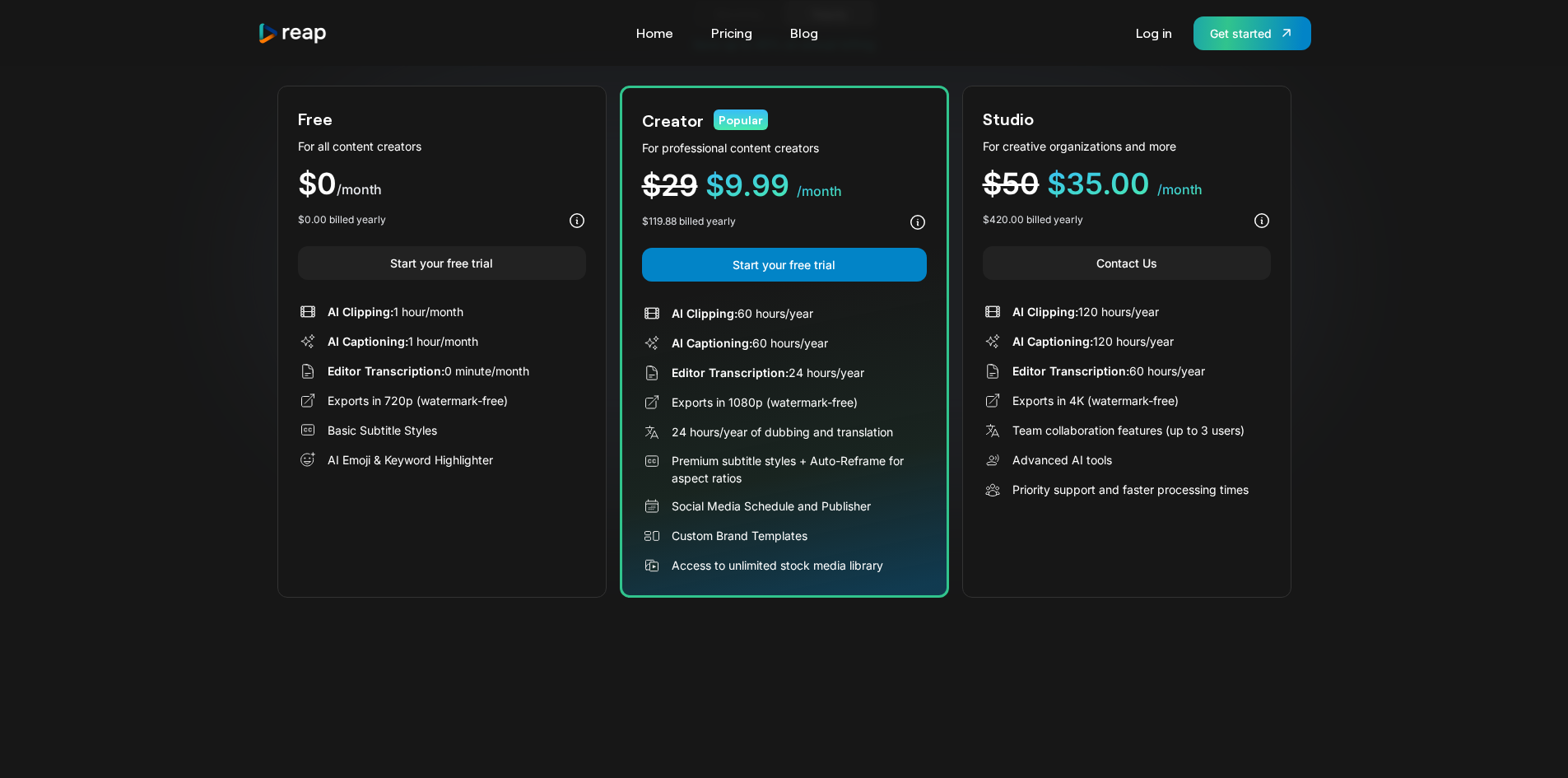 click on "Get started" at bounding box center [1240, 33] 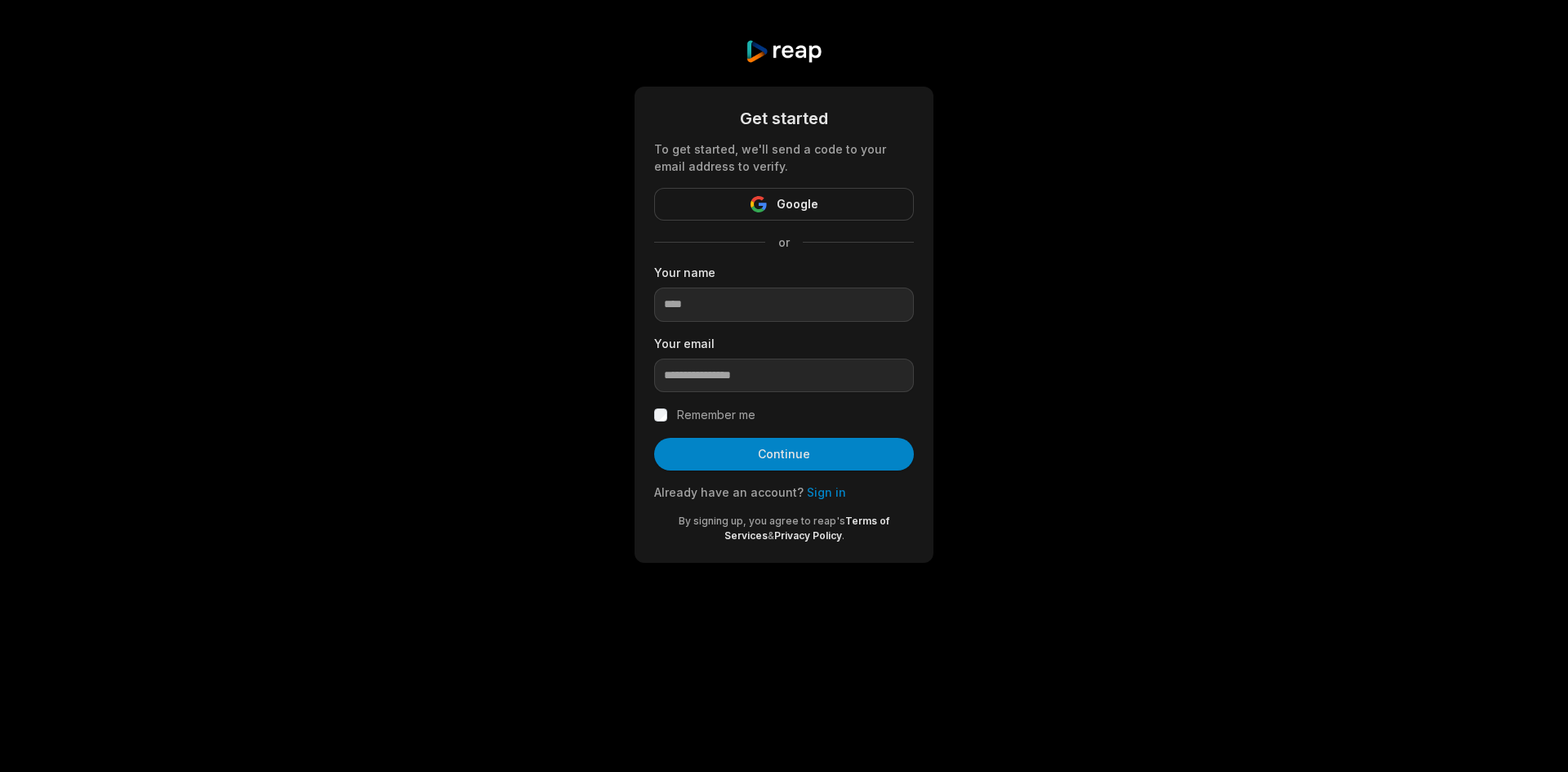 scroll, scrollTop: 0, scrollLeft: 0, axis: both 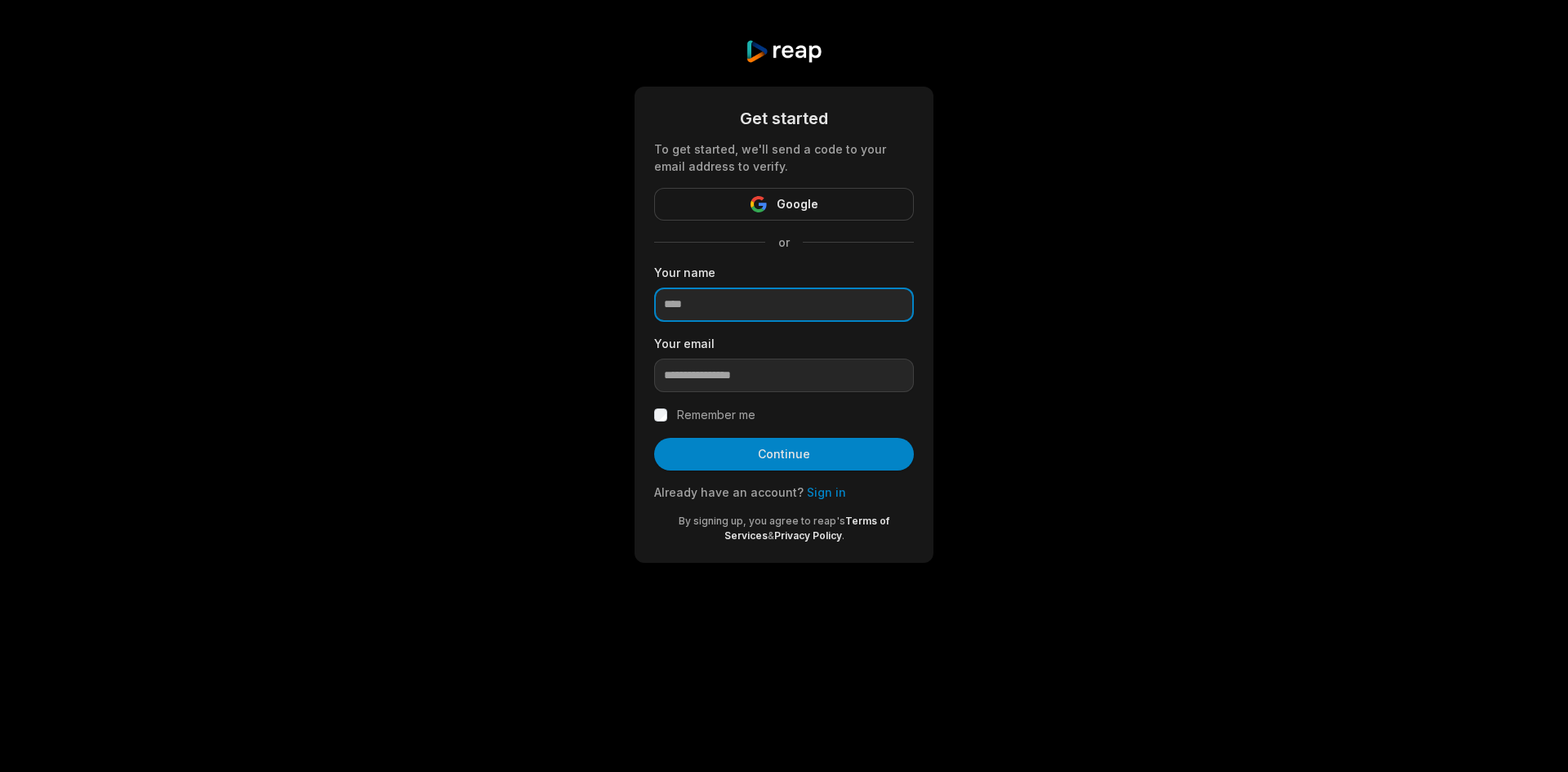 click at bounding box center [784, 305] 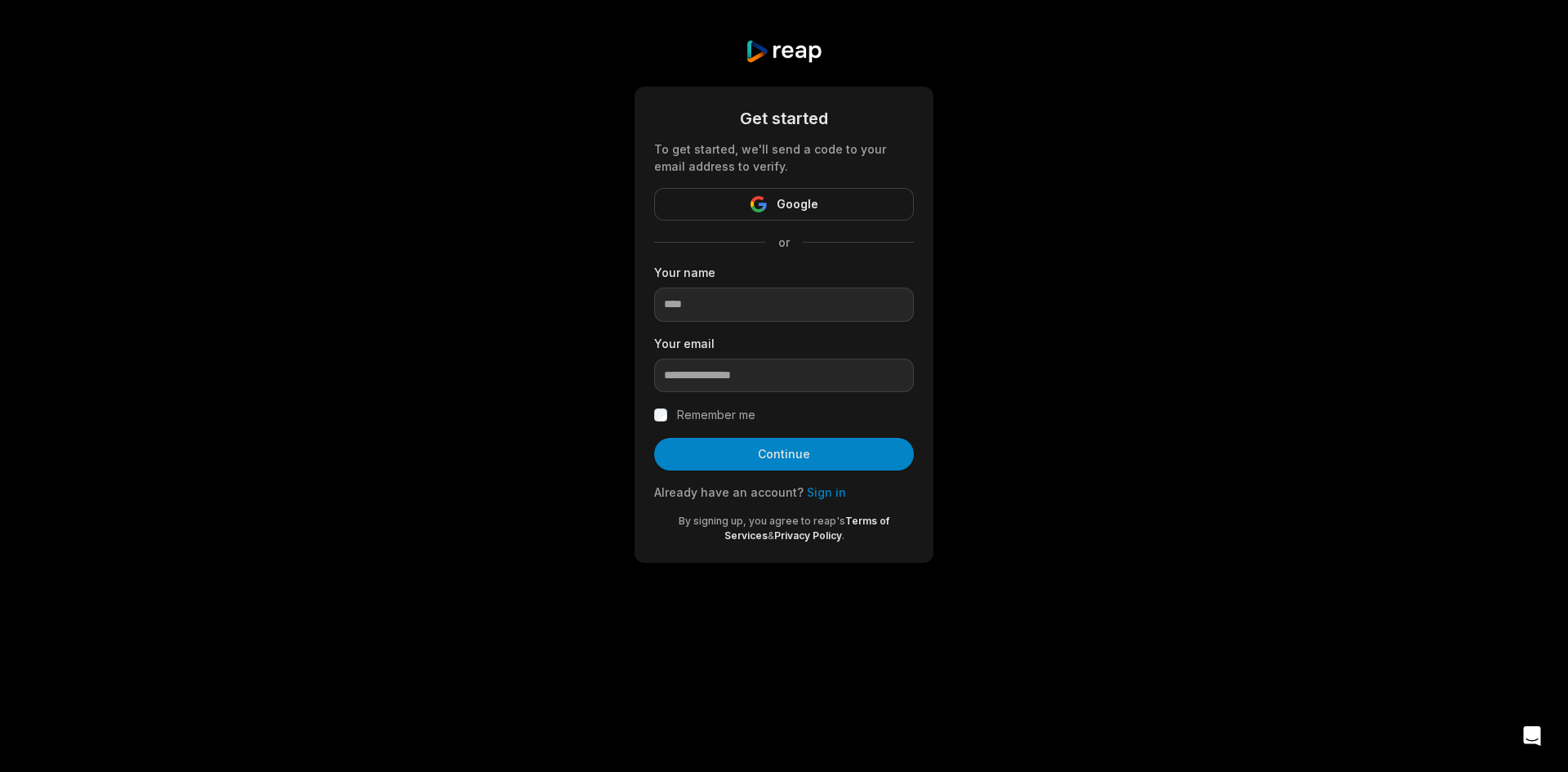 drag, startPoint x: 962, startPoint y: 474, endPoint x: 938, endPoint y: 482, distance: 25.298221 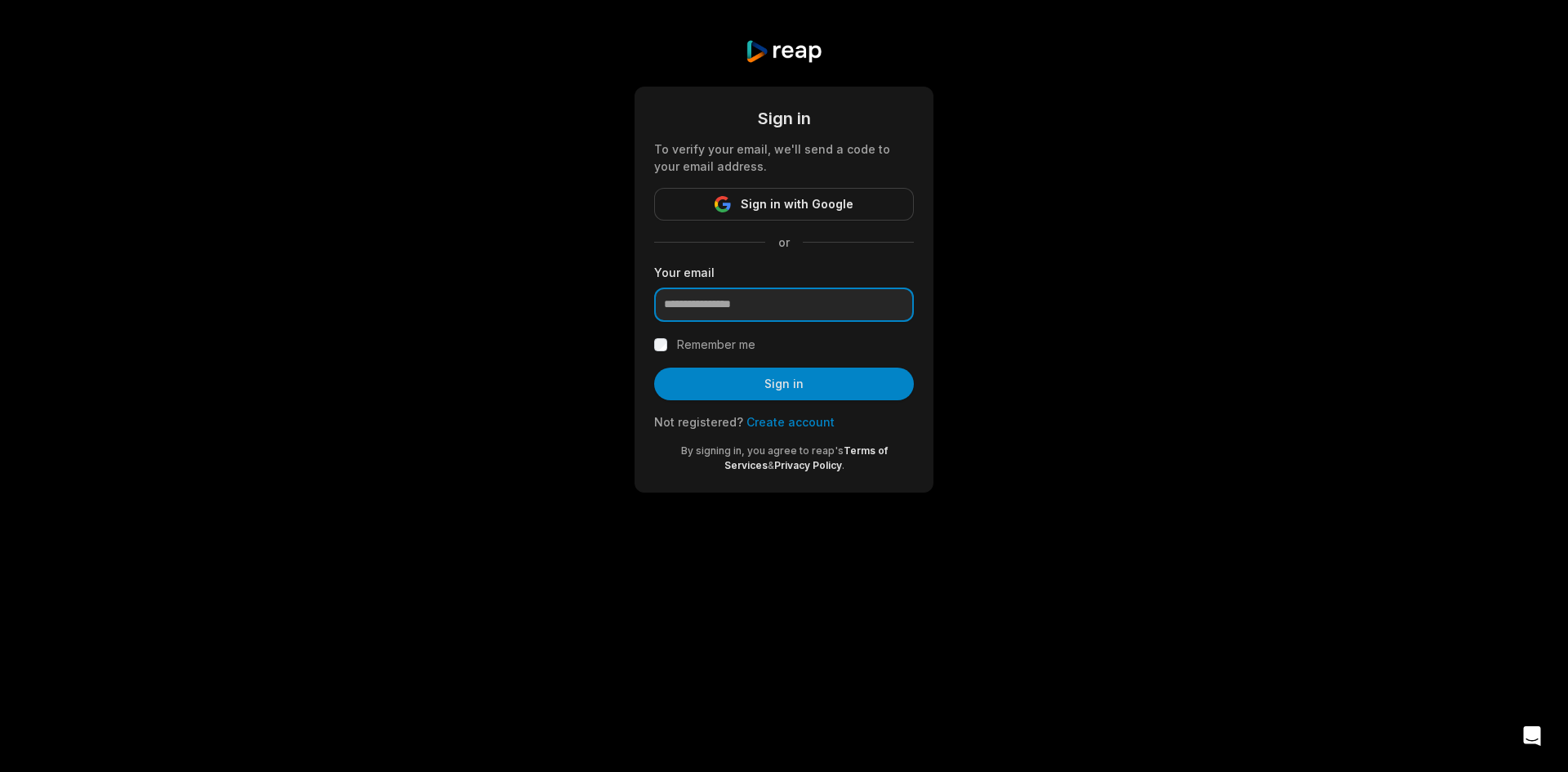 click at bounding box center [784, 305] 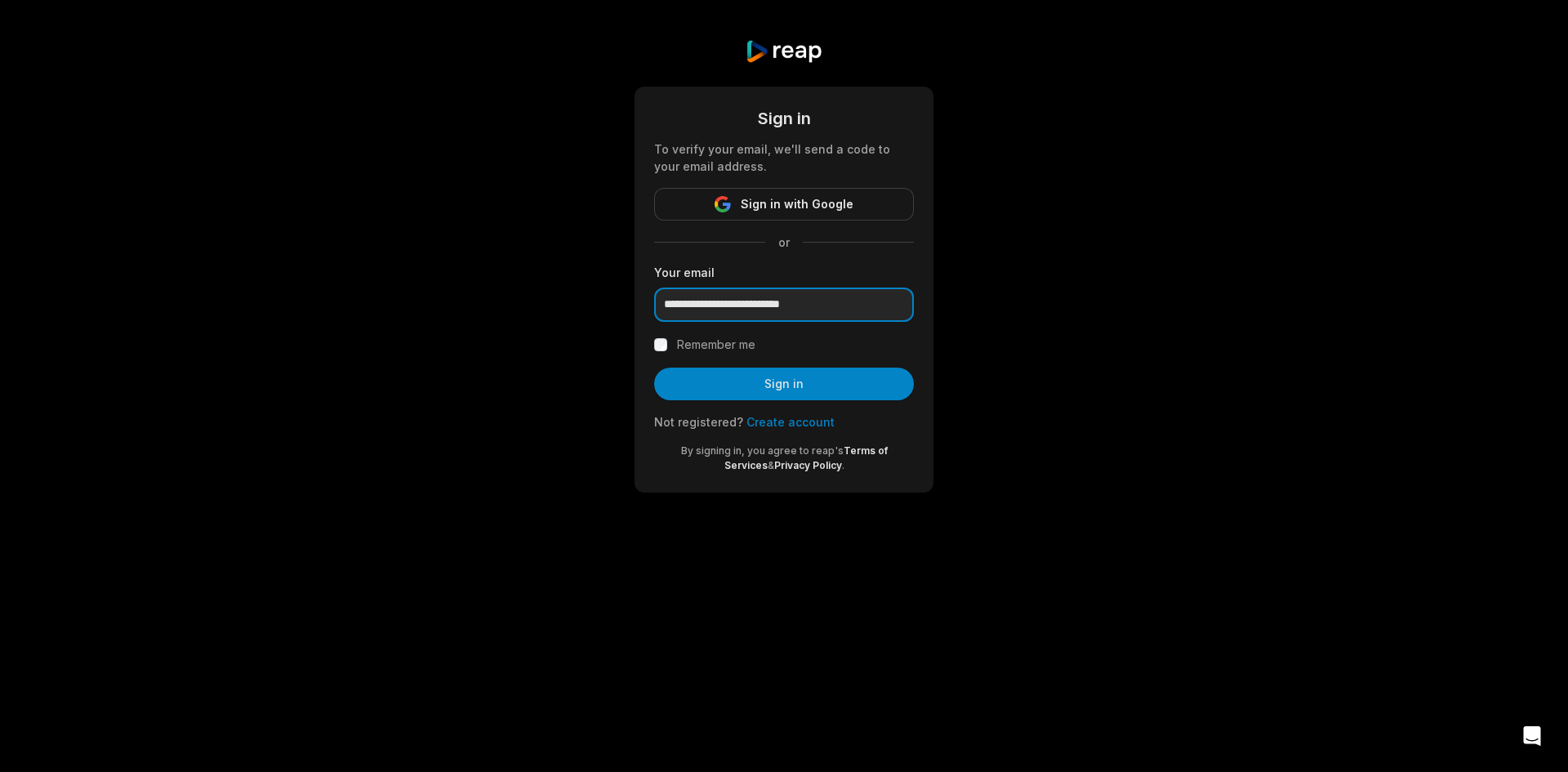 type on "**********" 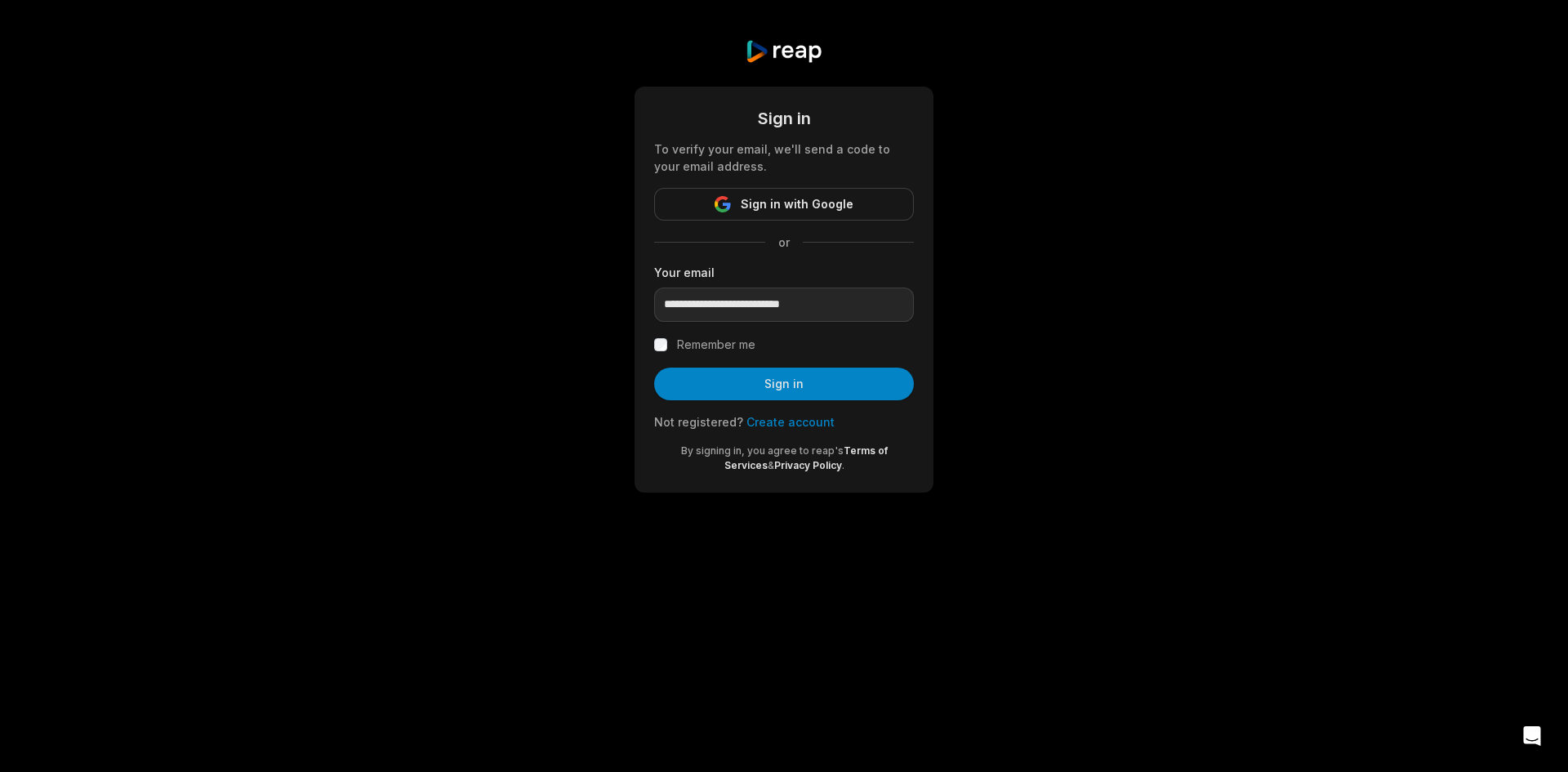 click on "Sign in" at bounding box center (784, 384) 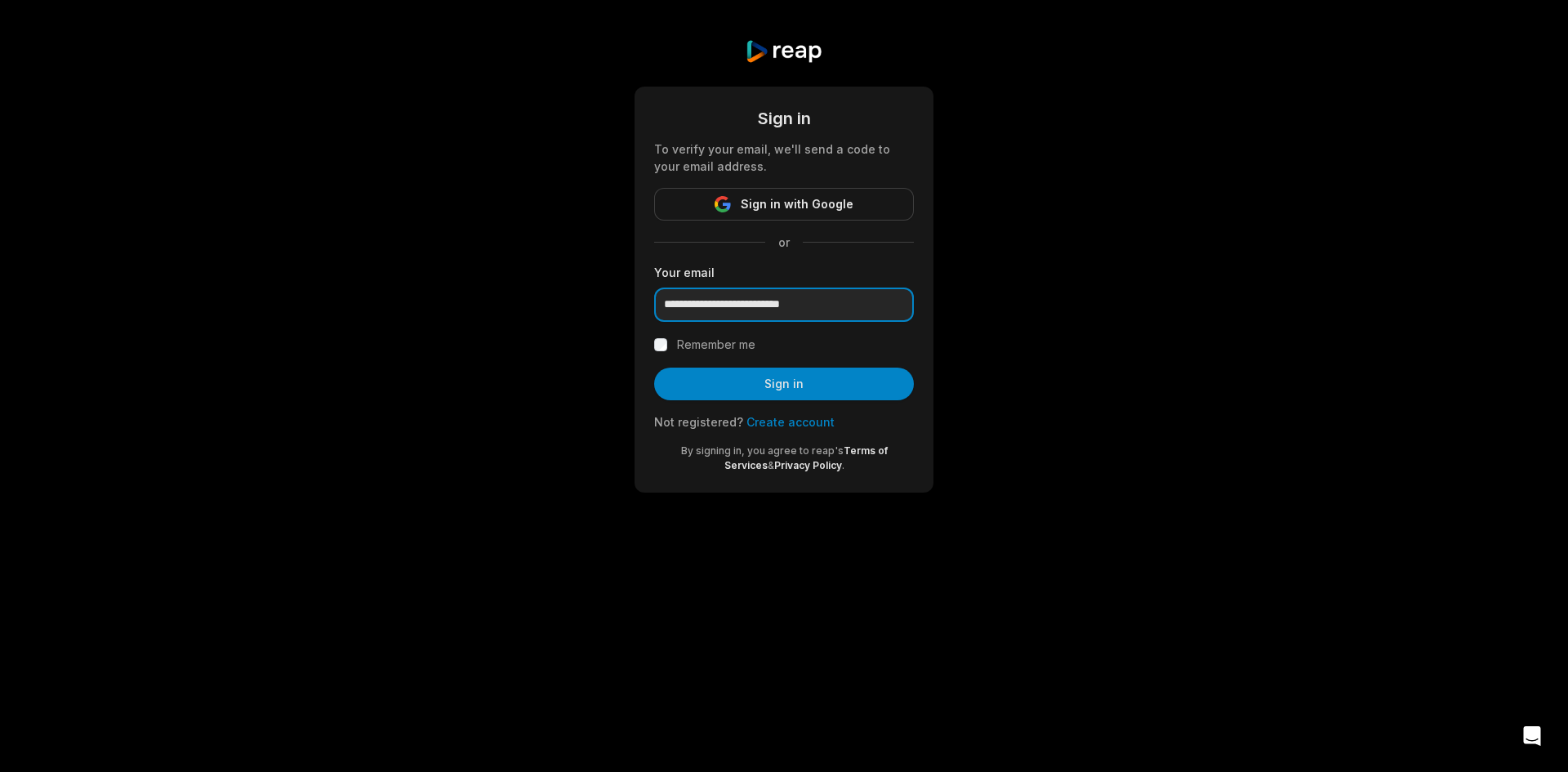 click on "**********" at bounding box center (784, 305) 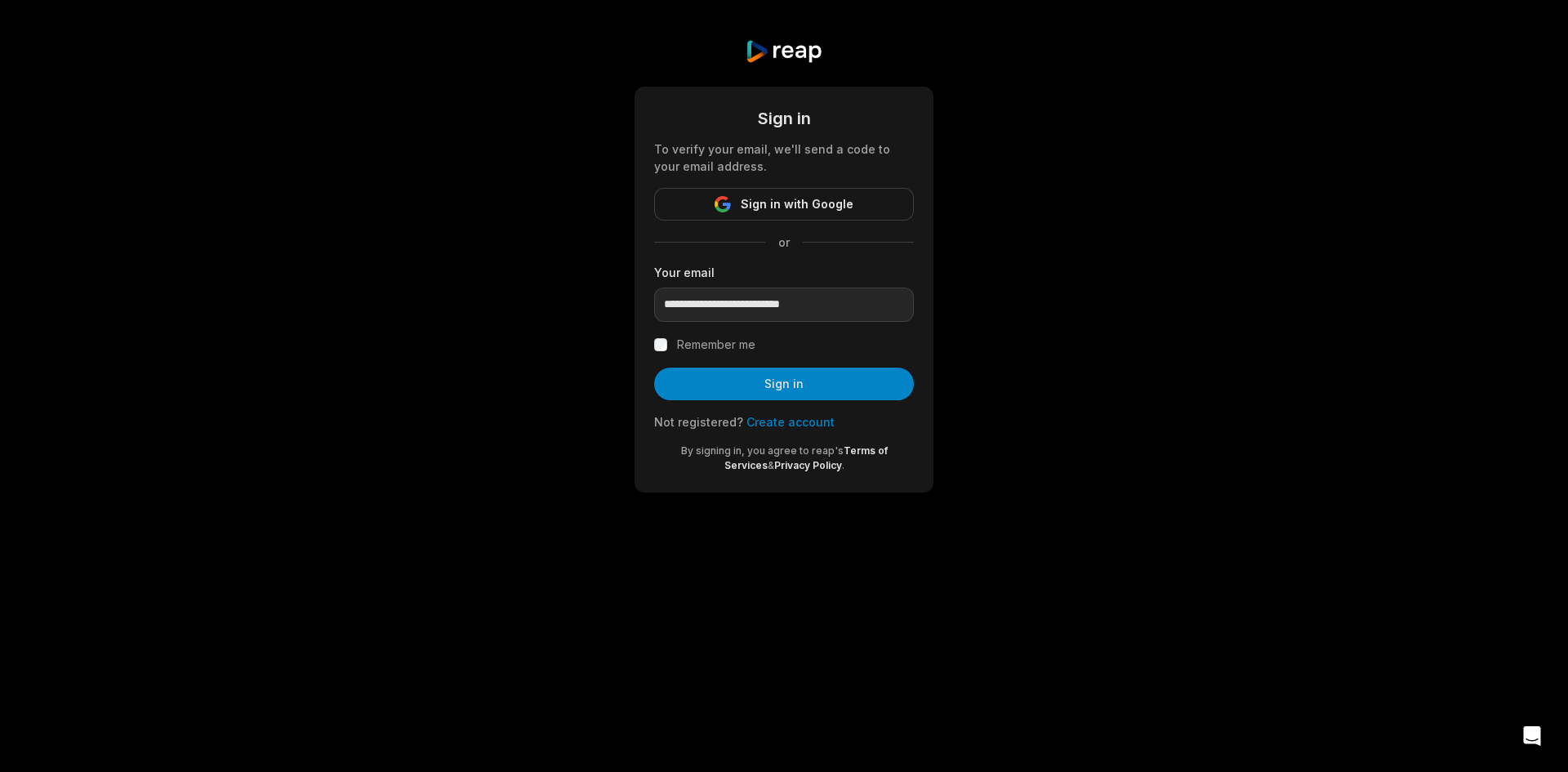 click on "Create account" at bounding box center [791, 422] 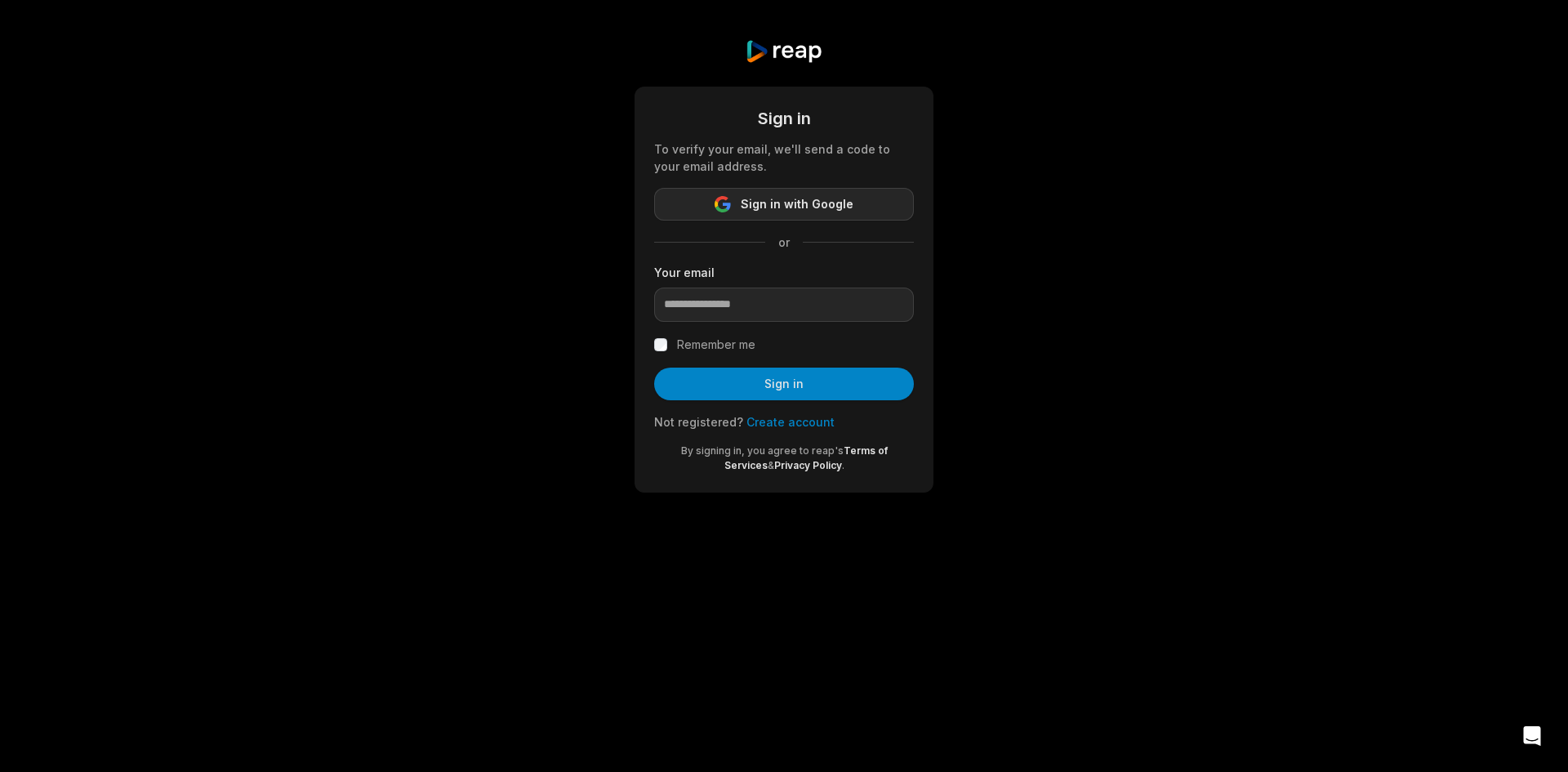 click on "Sign in with Google" at bounding box center (797, 204) 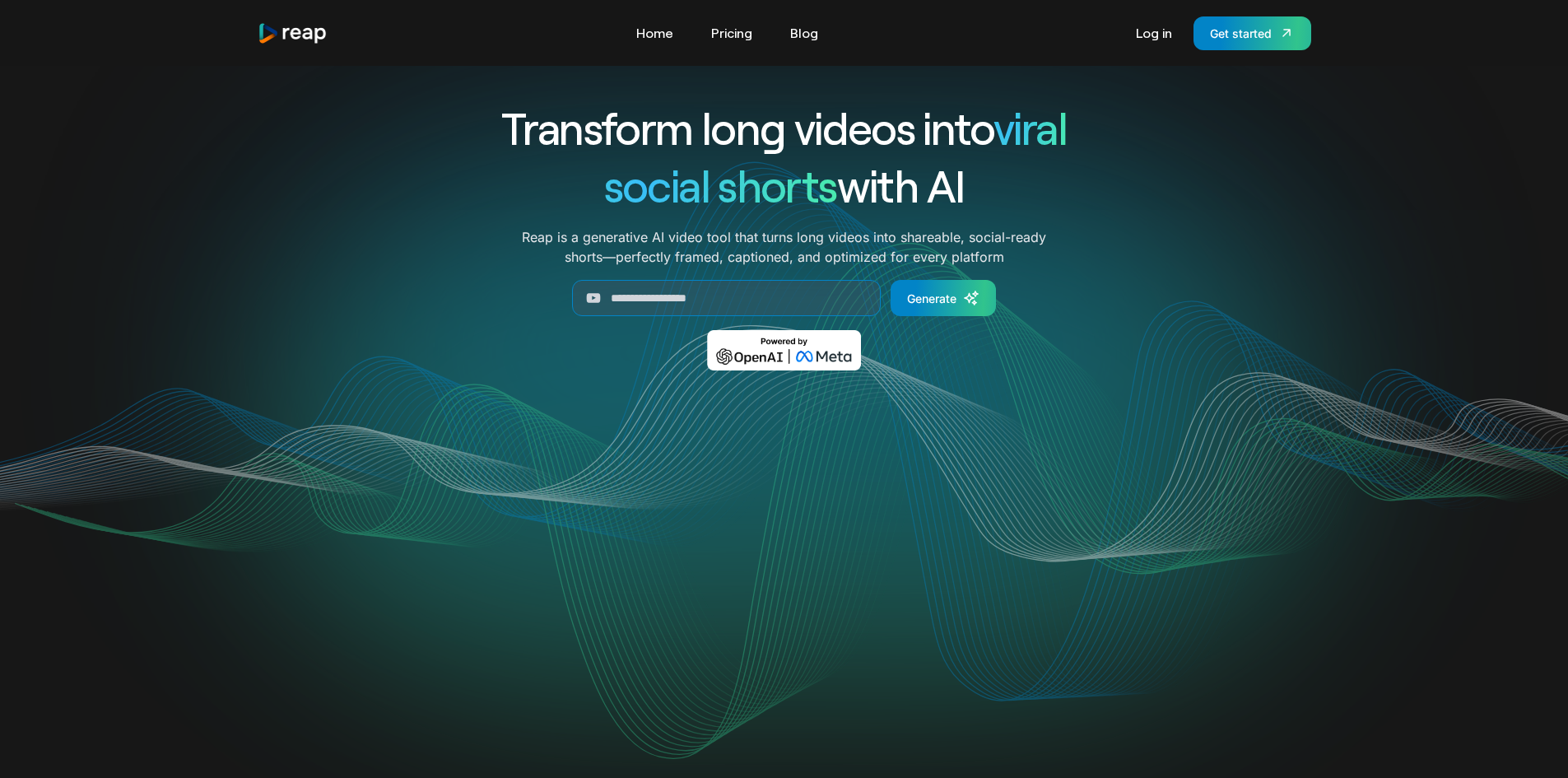 scroll, scrollTop: 0, scrollLeft: 0, axis: both 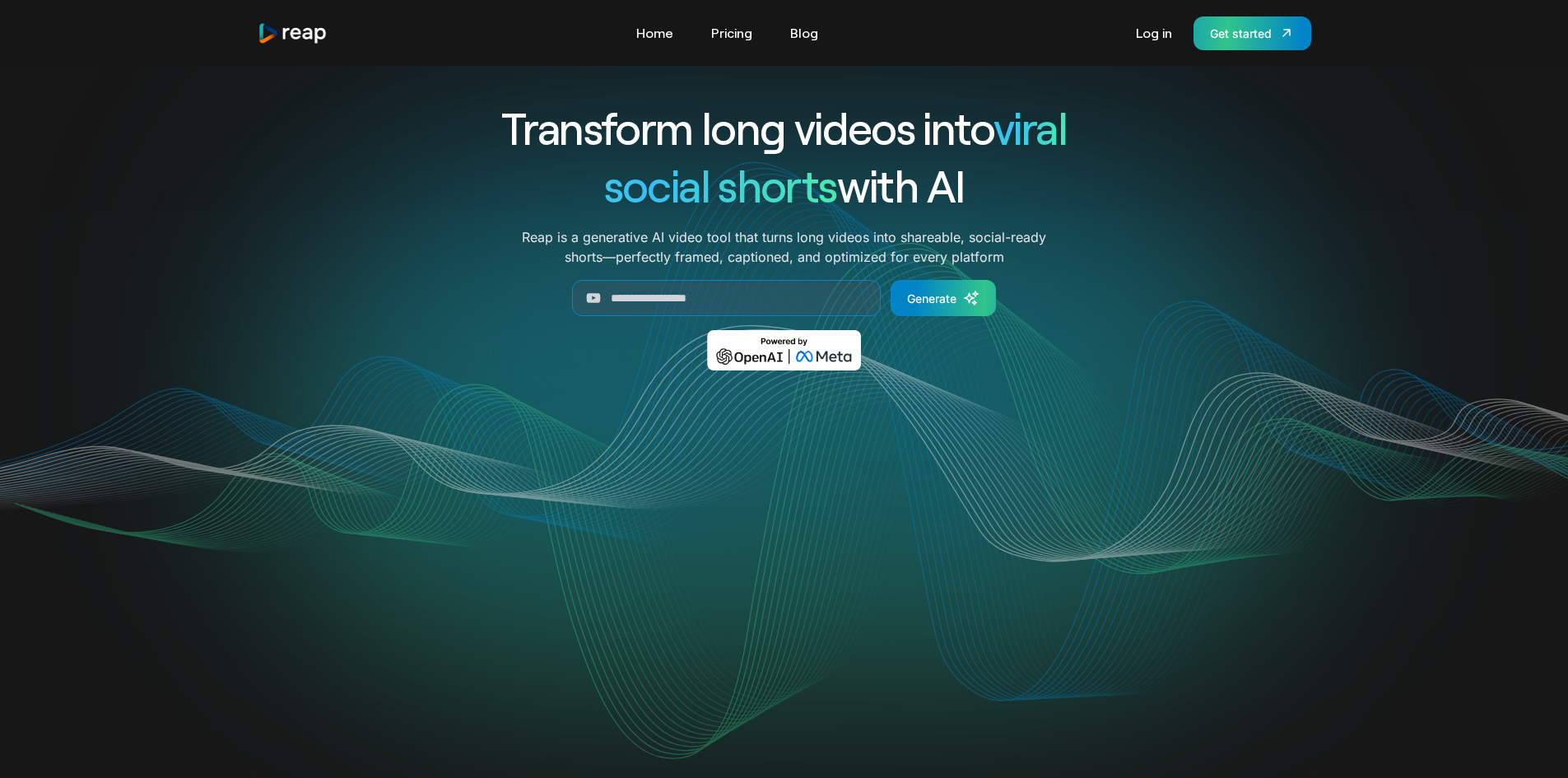 click on "Get started" at bounding box center [1240, 33] 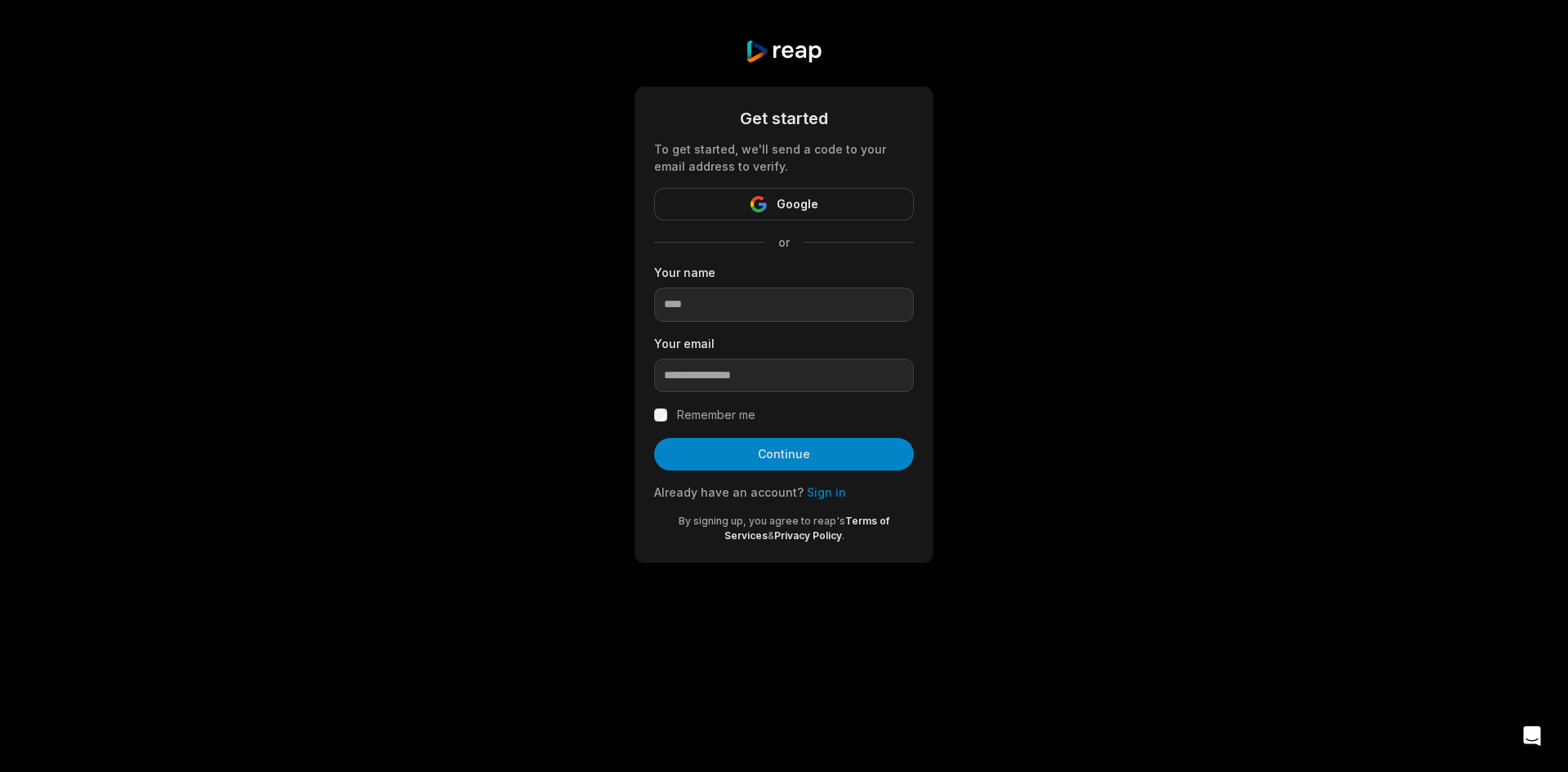 scroll, scrollTop: 0, scrollLeft: 0, axis: both 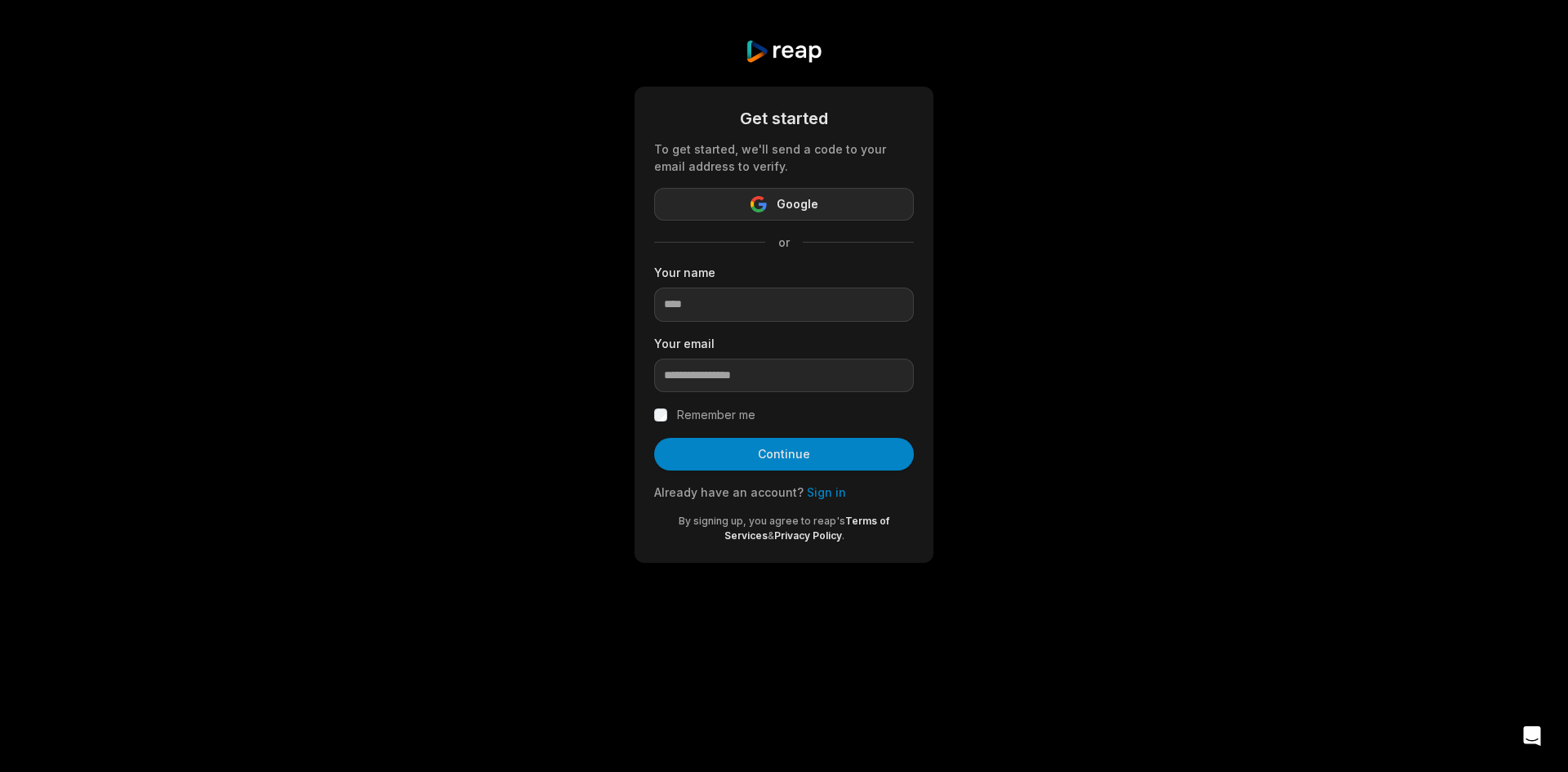 click on "Google" at bounding box center [784, 204] 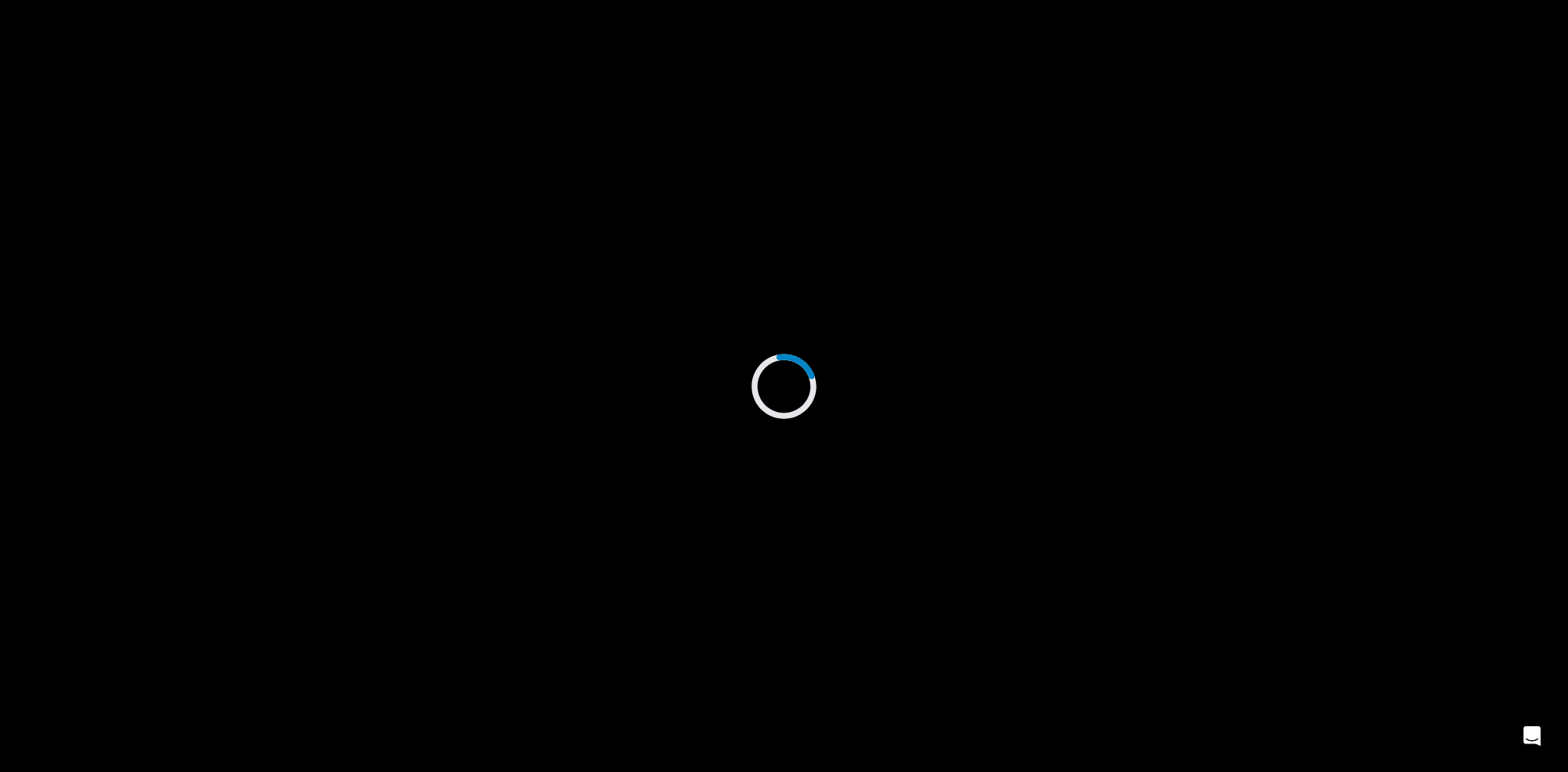 scroll, scrollTop: 0, scrollLeft: 0, axis: both 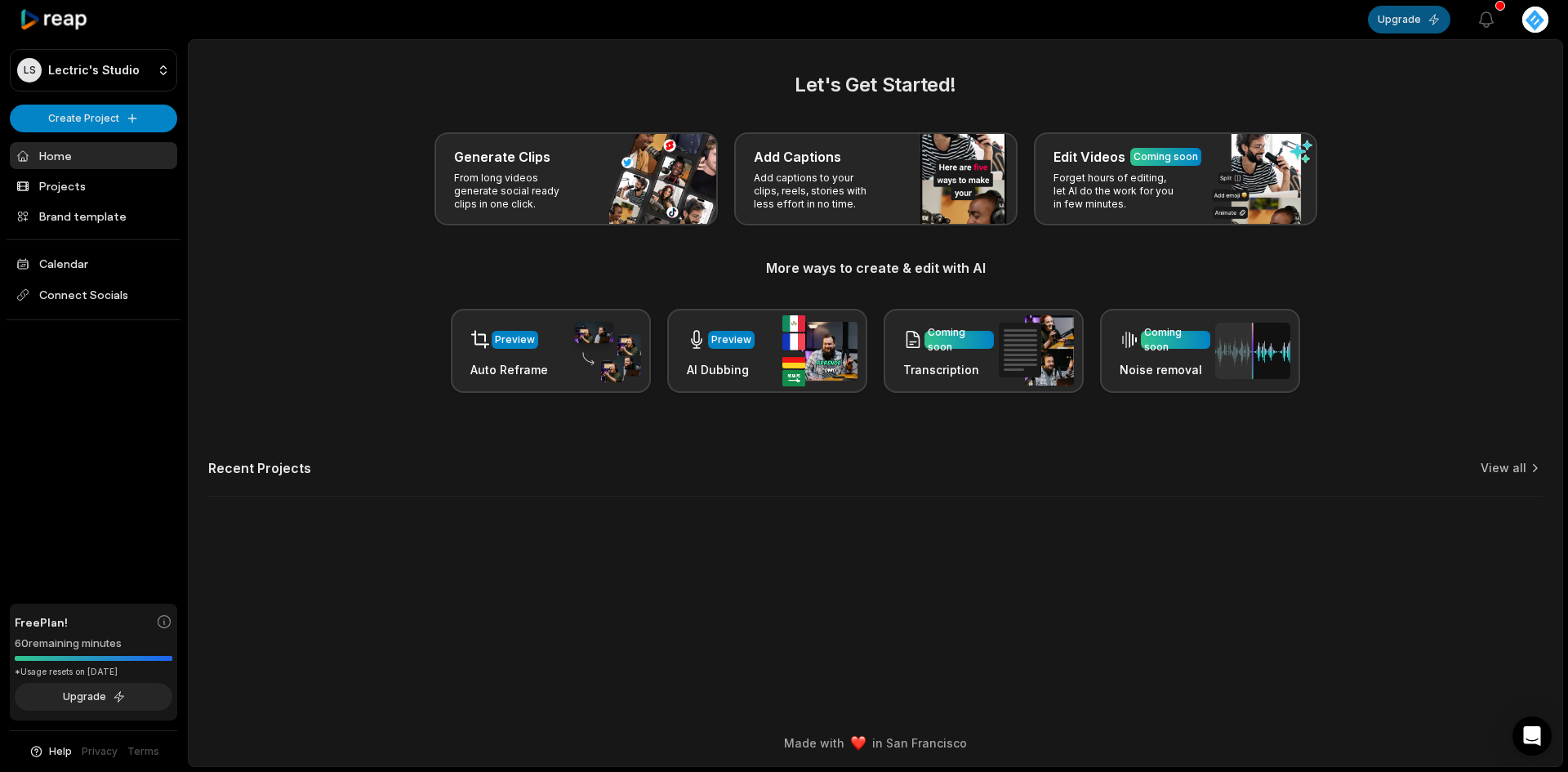 click on "Upgrade" at bounding box center (1409, 20) 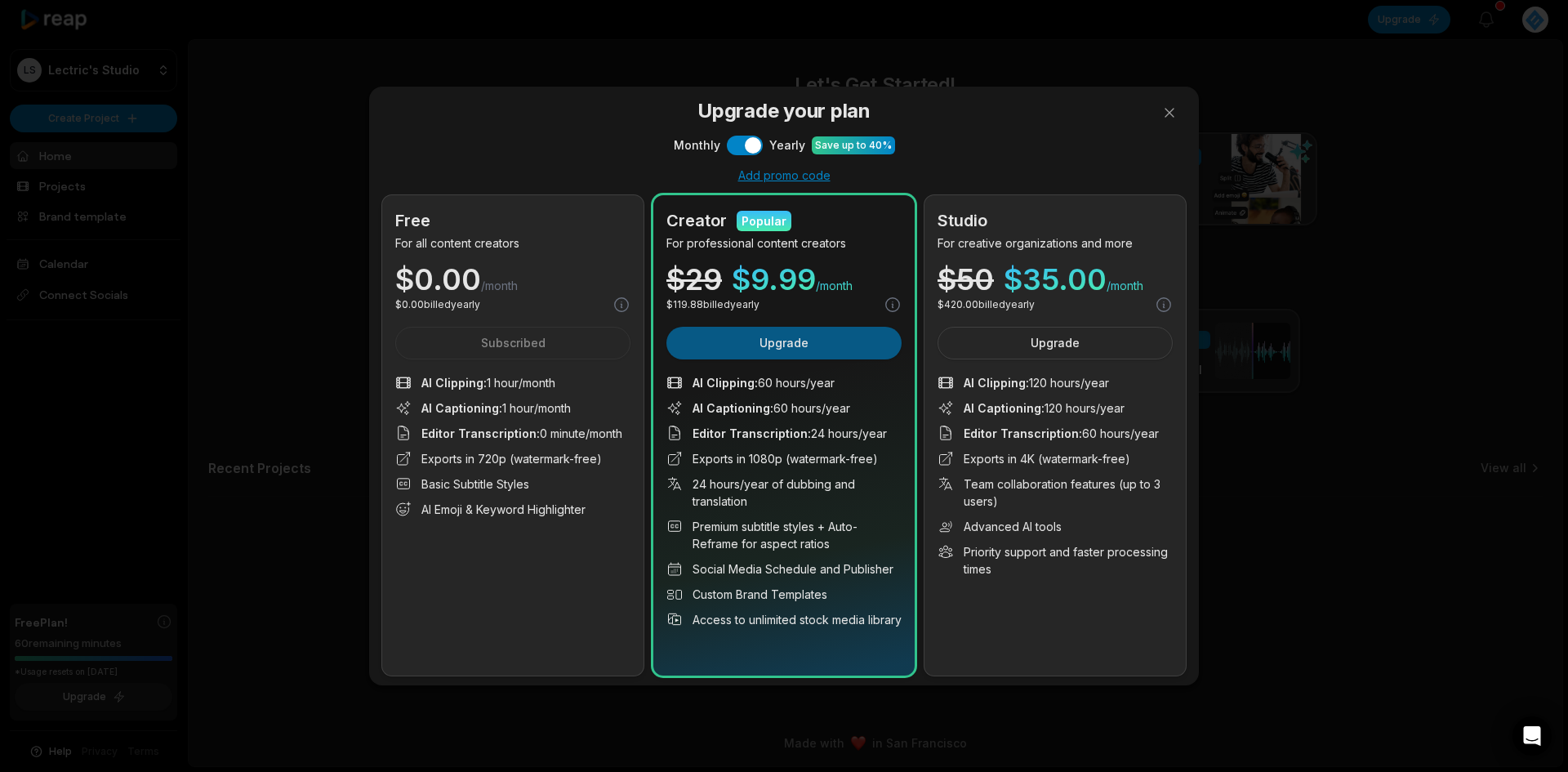 click on "Upgrade" at bounding box center (784, 343) 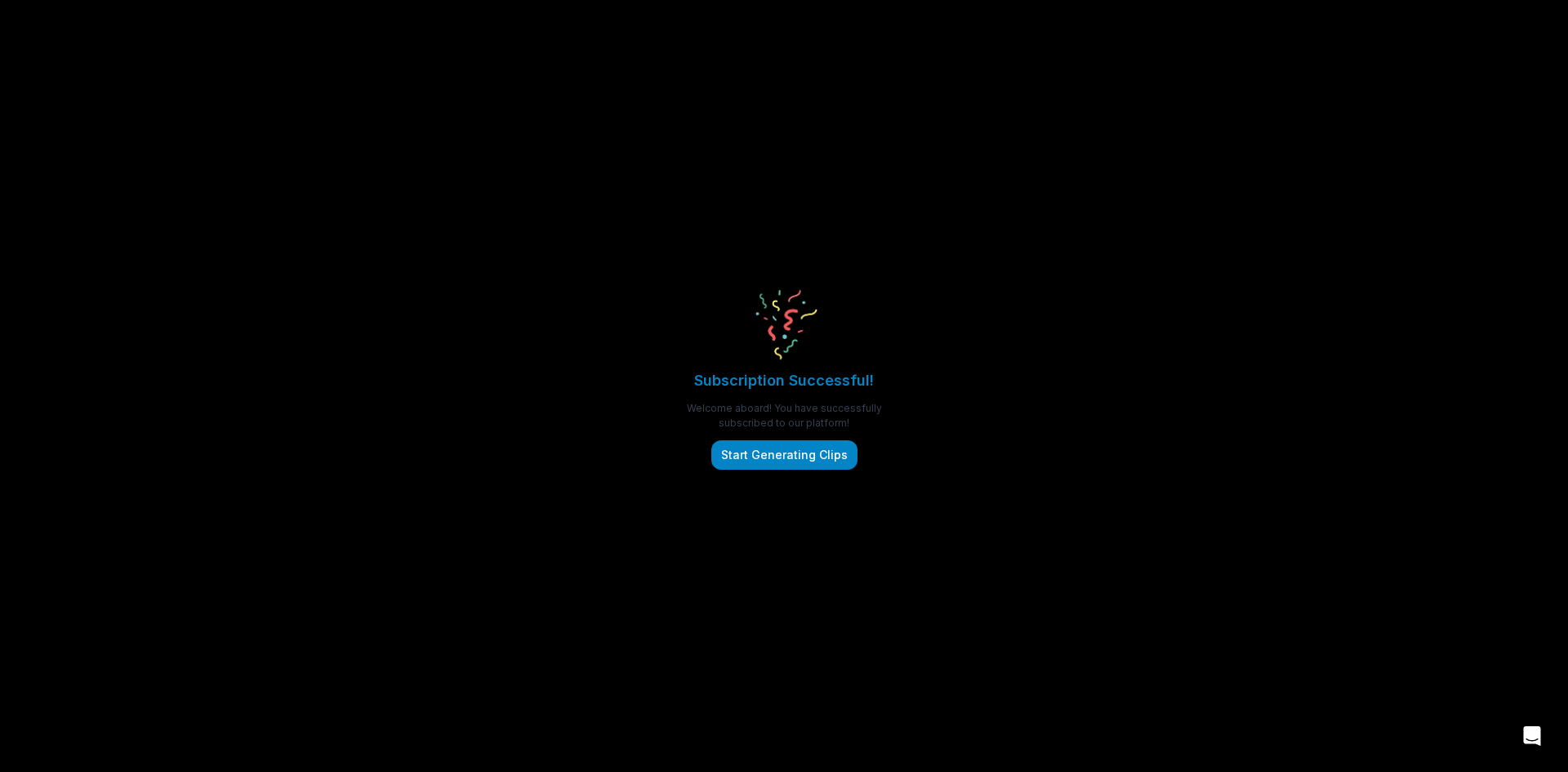 scroll, scrollTop: 0, scrollLeft: 0, axis: both 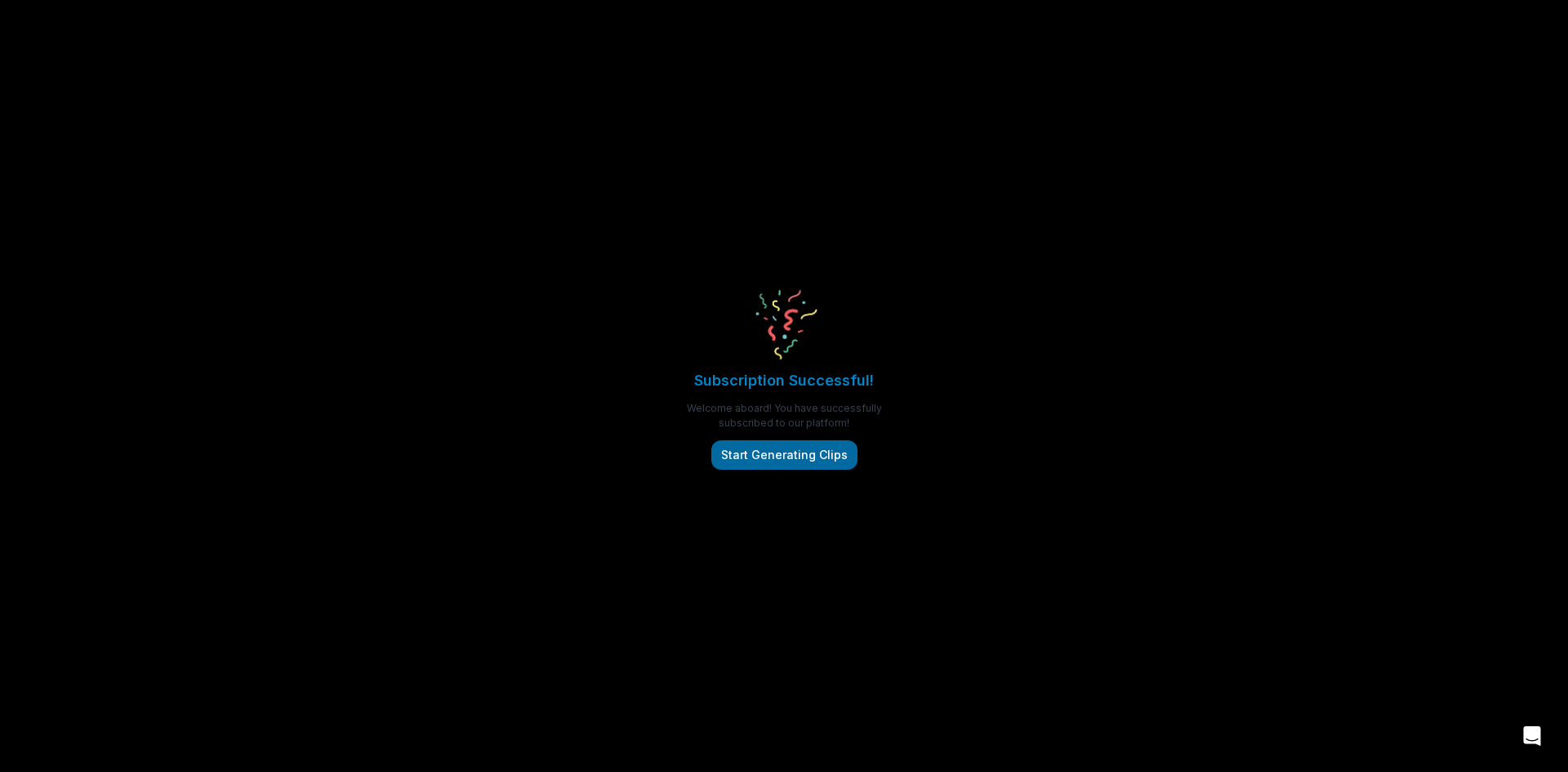 click on "Start Generating Clips" at bounding box center (784, 455) 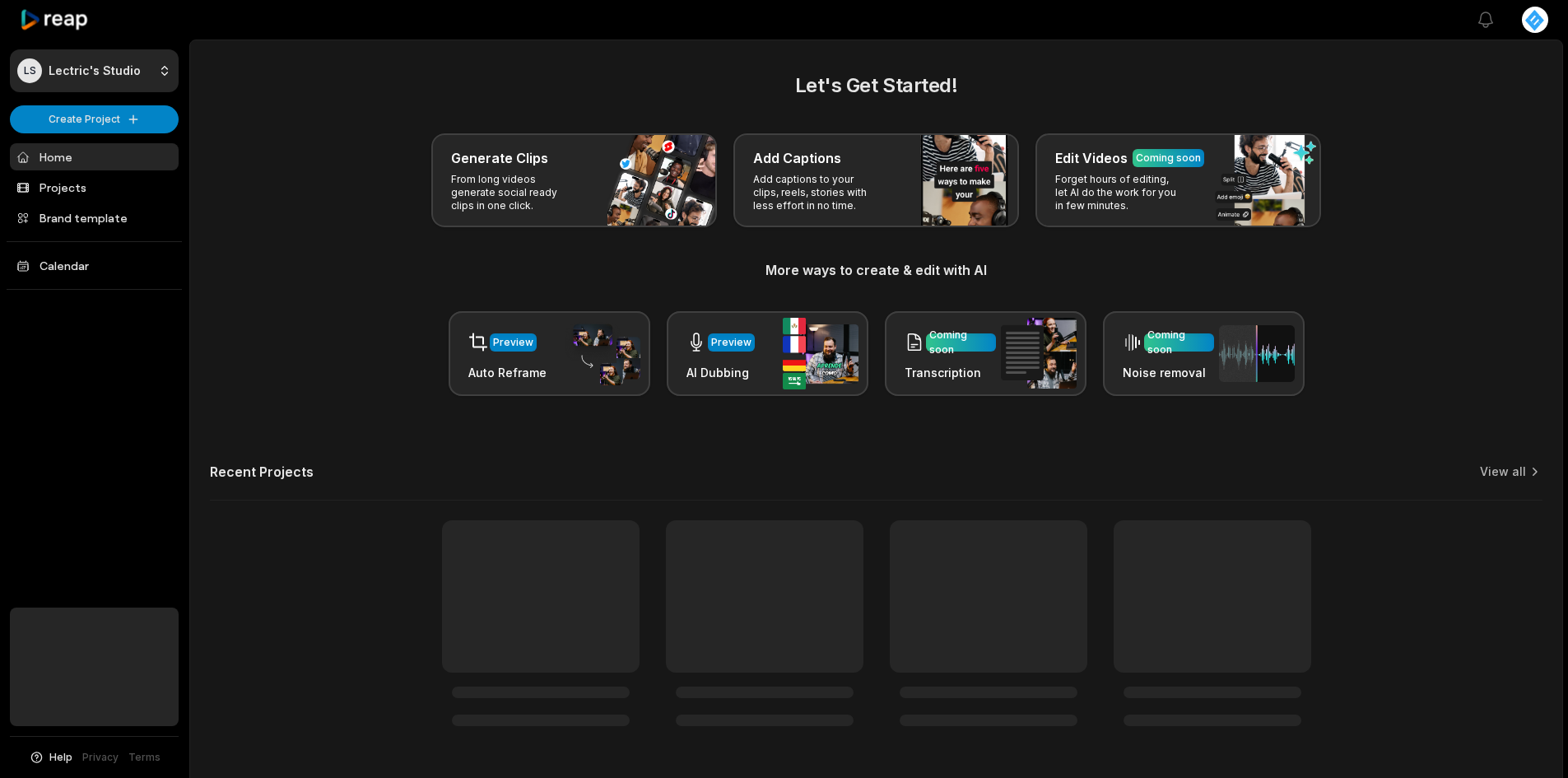 scroll, scrollTop: 0, scrollLeft: 0, axis: both 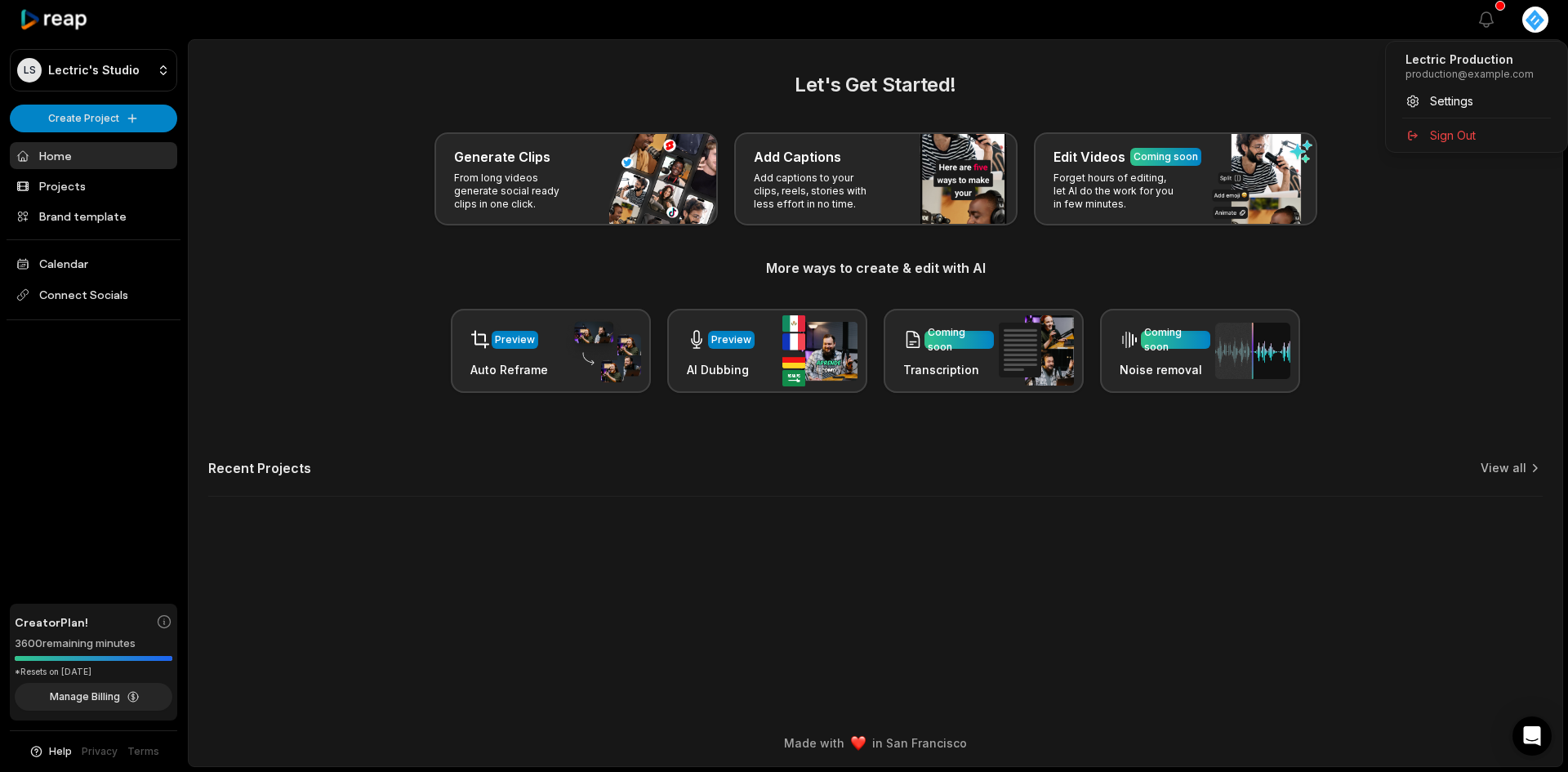click on "LS Lectric's Studio Create Project Home Projects Brand template Calendar Connect Socials Creator Plan! 3600 remaining minutes *Resets on [DATE] Manage Billing Help Privacy Terms Open sidebar View notifications Open user menu Let's Get Started! Generate Clips From long videos generate social ready clips in one click. Add Captions Add captions to your clips, reels, stories with less effort in no time. Edit Videos Coming soon Forget hours of editing, let AI do the work for you in few minutes. More ways to create & edit with AI Preview Auto Reframe Preview AI Dubbing Coming soon Transcription Coming soon Noise removal Recent Projects View all Made with in [CITY]" at bounding box center [784, 386] 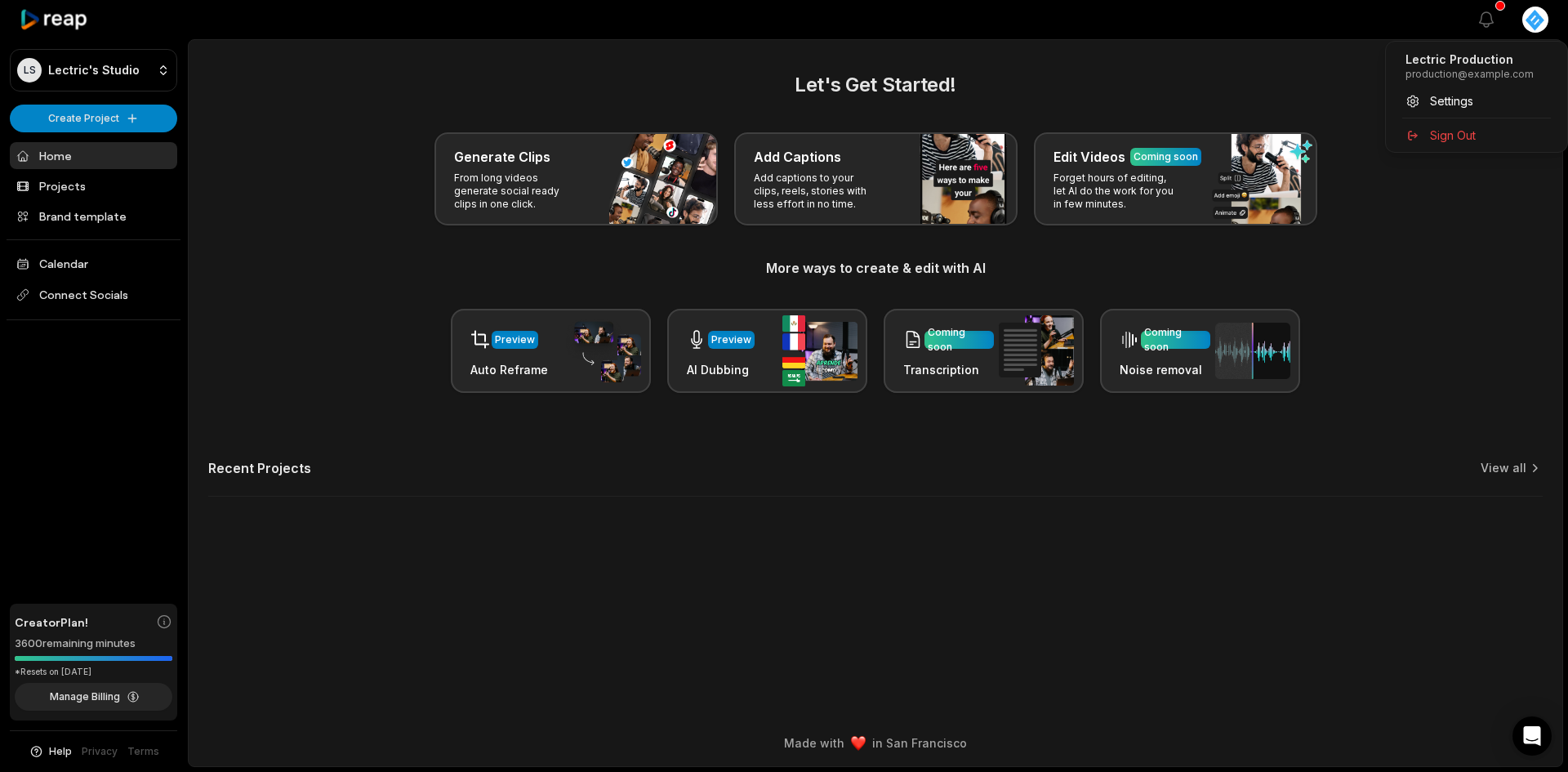 click on "LS Lectric's Studio Create Project Home Projects Brand template Calendar Connect Socials Creator Plan! 3600 remaining minutes *Resets on [DATE] Manage Billing Help Privacy Terms Open sidebar View notifications Open user menu Let's Get Started! Generate Clips From long videos generate social ready clips in one click. Add Captions Add captions to your clips, reels, stories with less effort in no time. Edit Videos Coming soon Forget hours of editing, let AI do the work for you in few minutes. More ways to create & edit with AI Preview Auto Reframe Preview AI Dubbing Coming soon Transcription Coming soon Noise removal Recent Projects View all Made with in [CITY]" at bounding box center (784, 386) 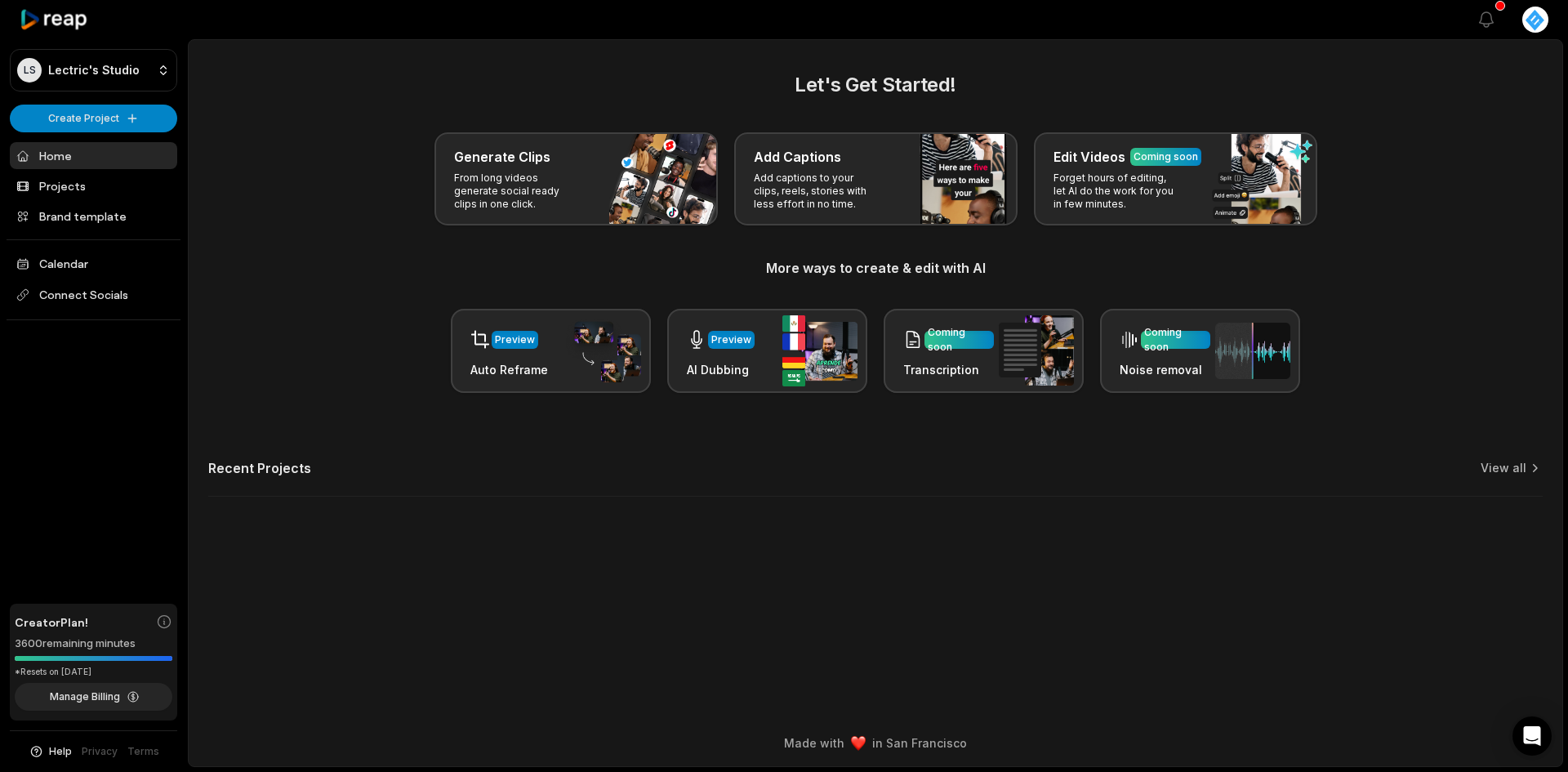 click 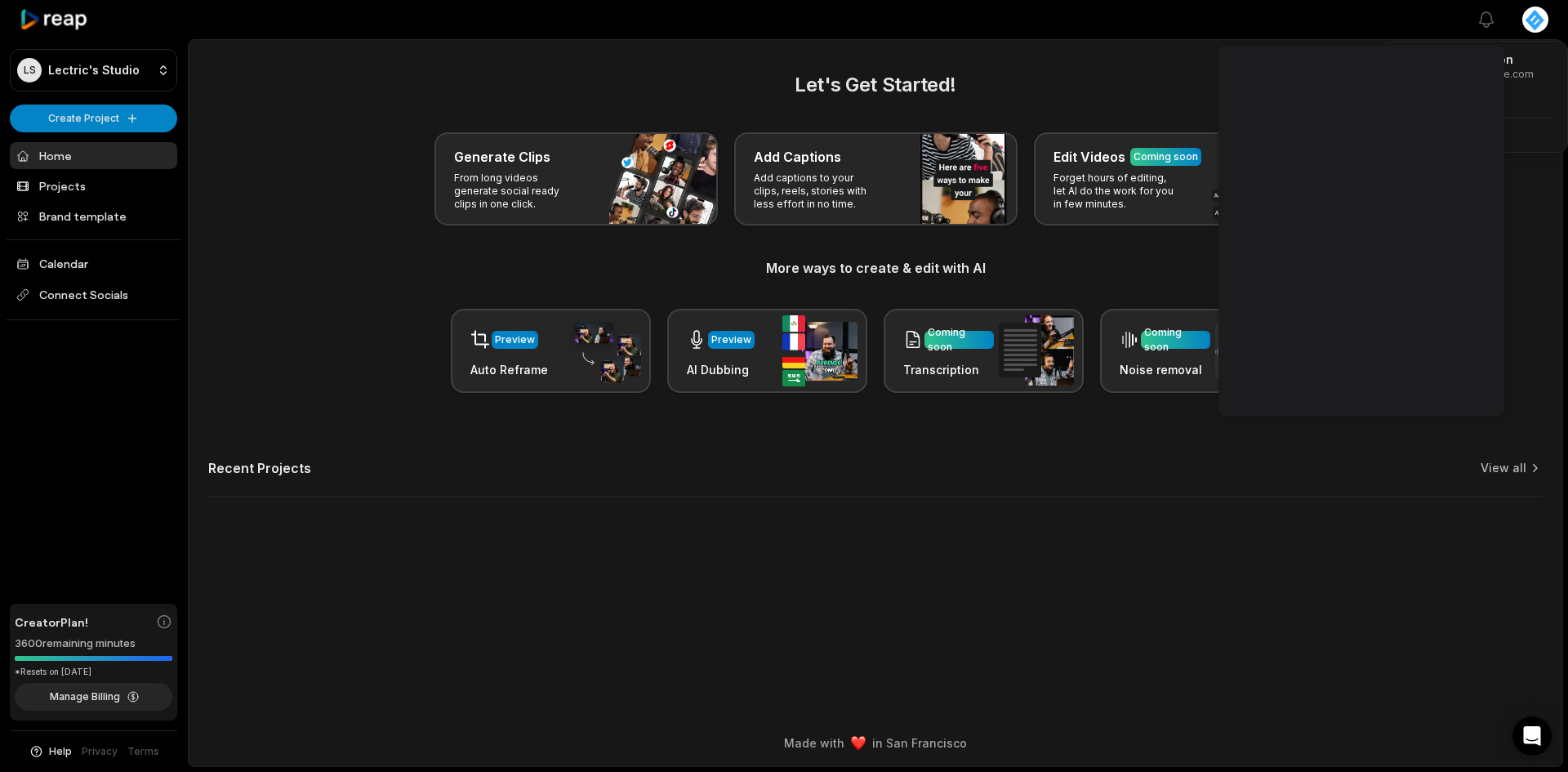 click on "LS Lectric's Studio Create Project Home Projects Brand template Calendar Connect Socials Creator Plan! 3600 remaining minutes *Resets on [DATE] Manage Billing Help Privacy Terms Open sidebar View notifications Open user menu Let's Get Started! Generate Clips From long videos generate social ready clips in one click. Add Captions Add captions to your clips, reels, stories with less effort in no time. Edit Videos Coming soon Forget hours of editing, let AI do the work for you in few minutes. More ways to create & edit with AI Preview Auto Reframe Preview AI Dubbing Coming soon Transcription Coming soon Noise removal Recent Projects View all Made with in [CITY]" at bounding box center (784, 386) 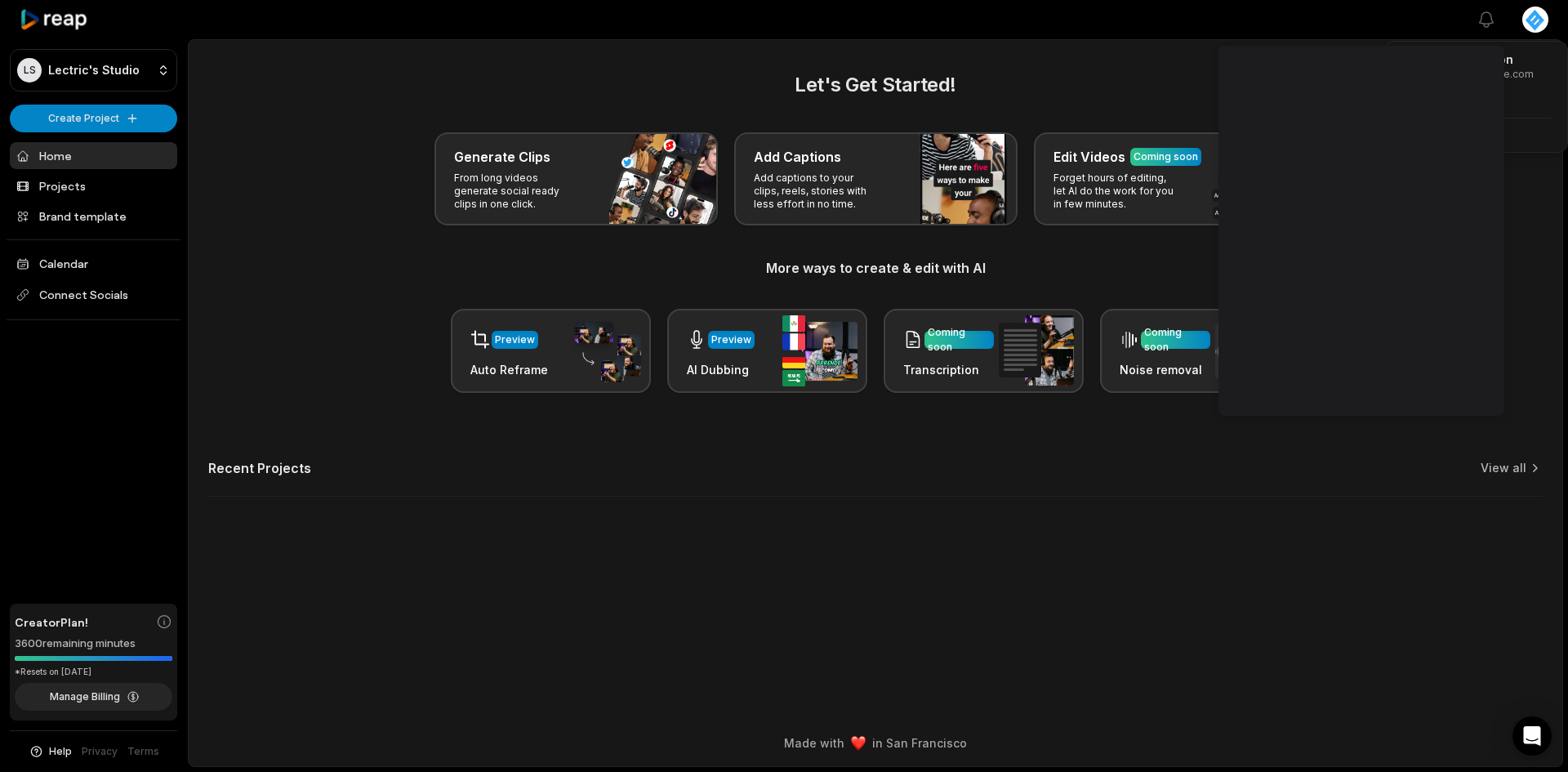 click on "LS Lectric's Studio Create Project Home Projects Brand template Calendar Connect Socials Creator Plan! 3600 remaining minutes *Resets on [DATE] Manage Billing Help Privacy Terms Open sidebar View notifications Open user menu Let's Get Started! Generate Clips From long videos generate social ready clips in one click. Add Captions Add captions to your clips, reels, stories with less effort in no time. Edit Videos Coming soon Forget hours of editing, let AI do the work for you in few minutes. More ways to create & edit with AI Preview Auto Reframe Preview AI Dubbing Coming soon Transcription Coming soon Noise removal Recent Projects View all Made with in [CITY]" at bounding box center [784, 386] 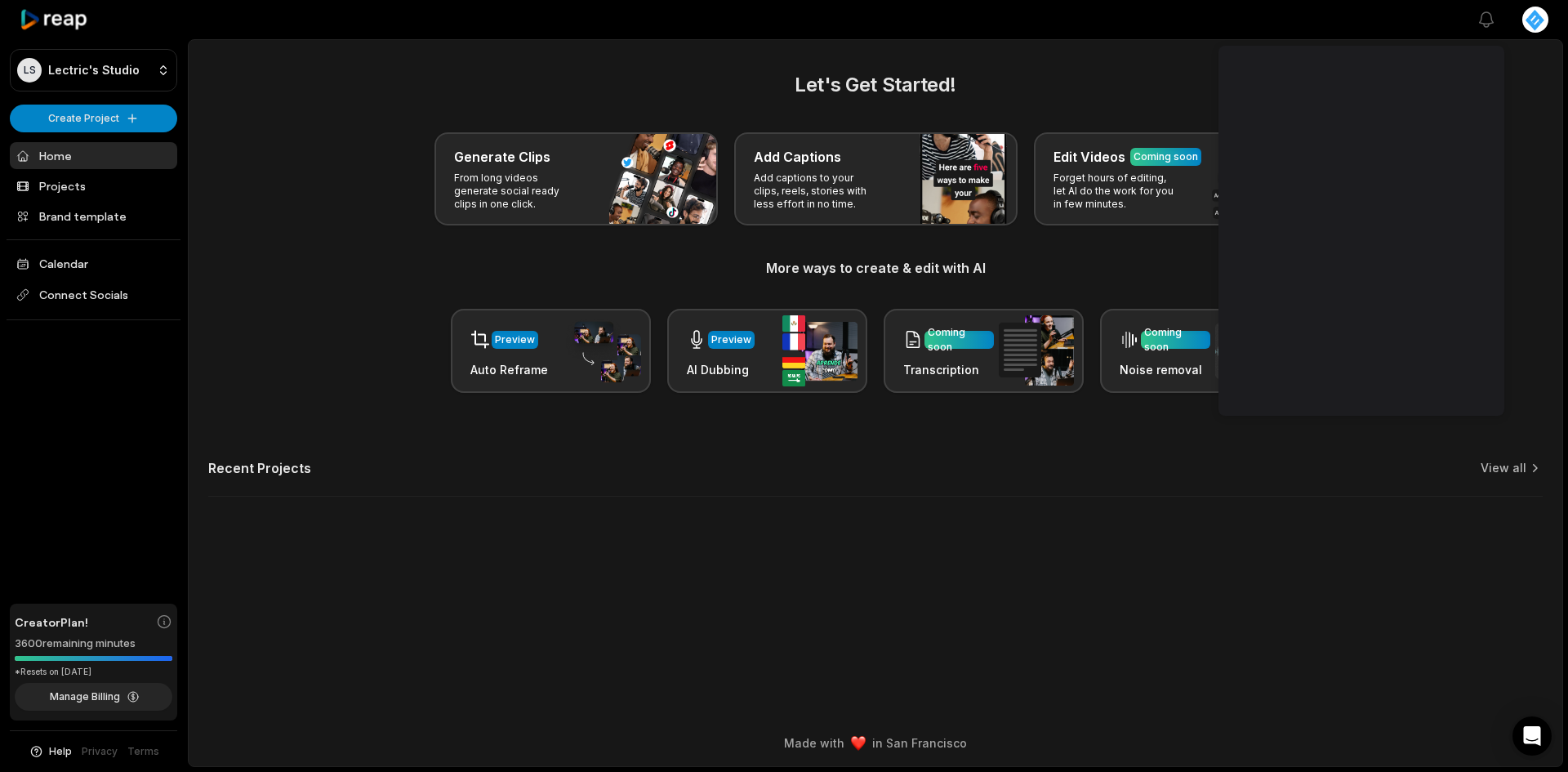 click on "LS Lectric's Studio Create Project Home Projects Brand template Calendar Connect Socials Creator Plan! 3600 remaining minutes *Resets on [DATE] Manage Billing Help Privacy Terms Open sidebar View notifications Open user menu Let's Get Started! Generate Clips From long videos generate social ready clips in one click. Add Captions Add captions to your clips, reels, stories with less effort in no time. Edit Videos Coming soon Forget hours of editing, let AI do the work for you in few minutes. More ways to create & edit with AI Preview Auto Reframe Preview AI Dubbing Coming soon Transcription Coming soon Noise removal Recent Projects View all Made with in [CITY]" at bounding box center [784, 386] 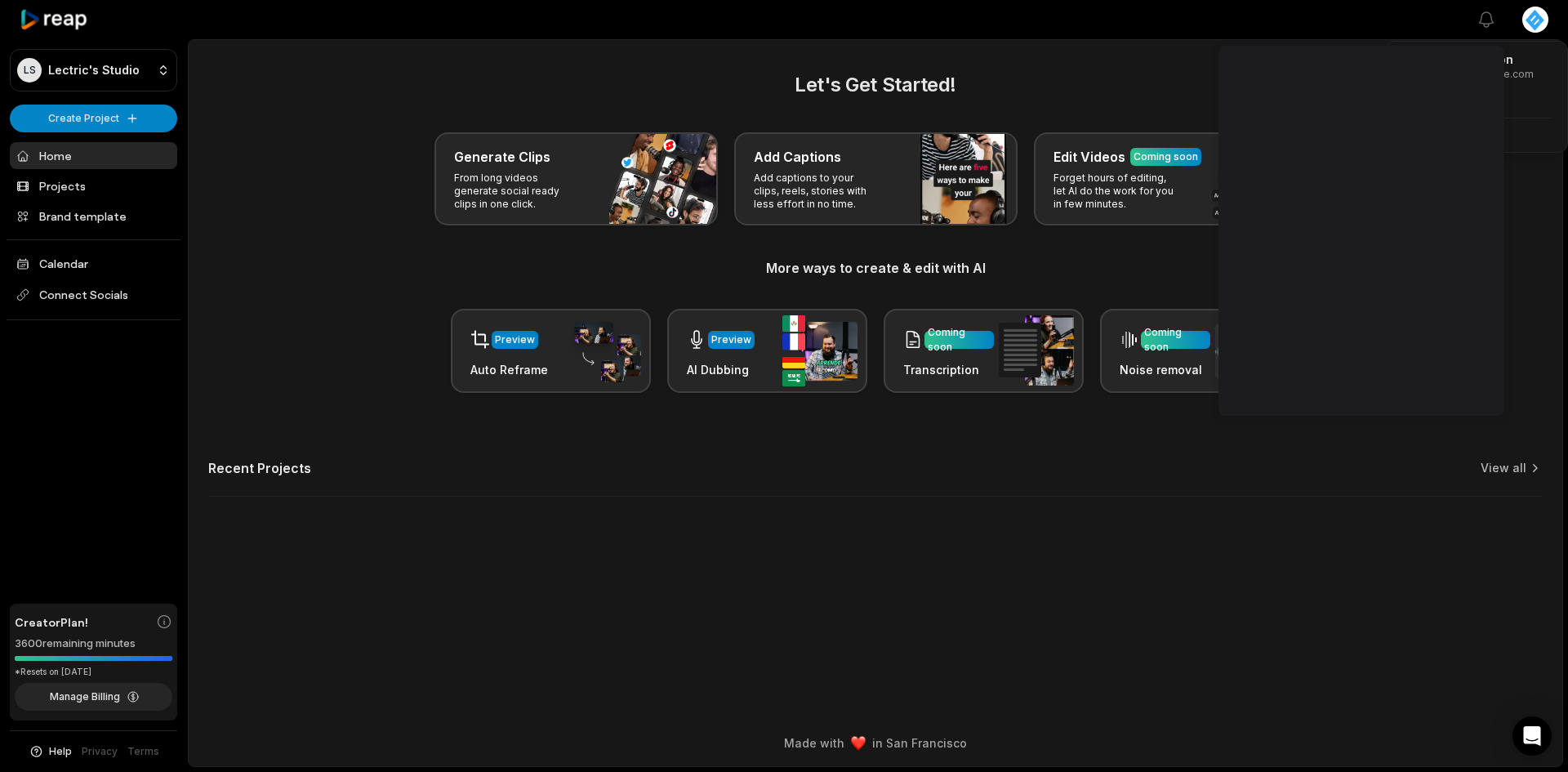 click on "LS Lectric's Studio Create Project Home Projects Brand template Calendar Connect Socials Creator Plan! 3600 remaining minutes *Resets on [DATE] Manage Billing Help Privacy Terms Open sidebar View notifications Open user menu Let's Get Started! Generate Clips From long videos generate social ready clips in one click. Add Captions Add captions to your clips, reels, stories with less effort in no time. Edit Videos Coming soon Forget hours of editing, let AI do the work for you in few minutes. More ways to create & edit with AI Preview Auto Reframe Preview AI Dubbing Coming soon Transcription Coming soon Noise removal Recent Projects View all Made with in [CITY]" at bounding box center (784, 386) 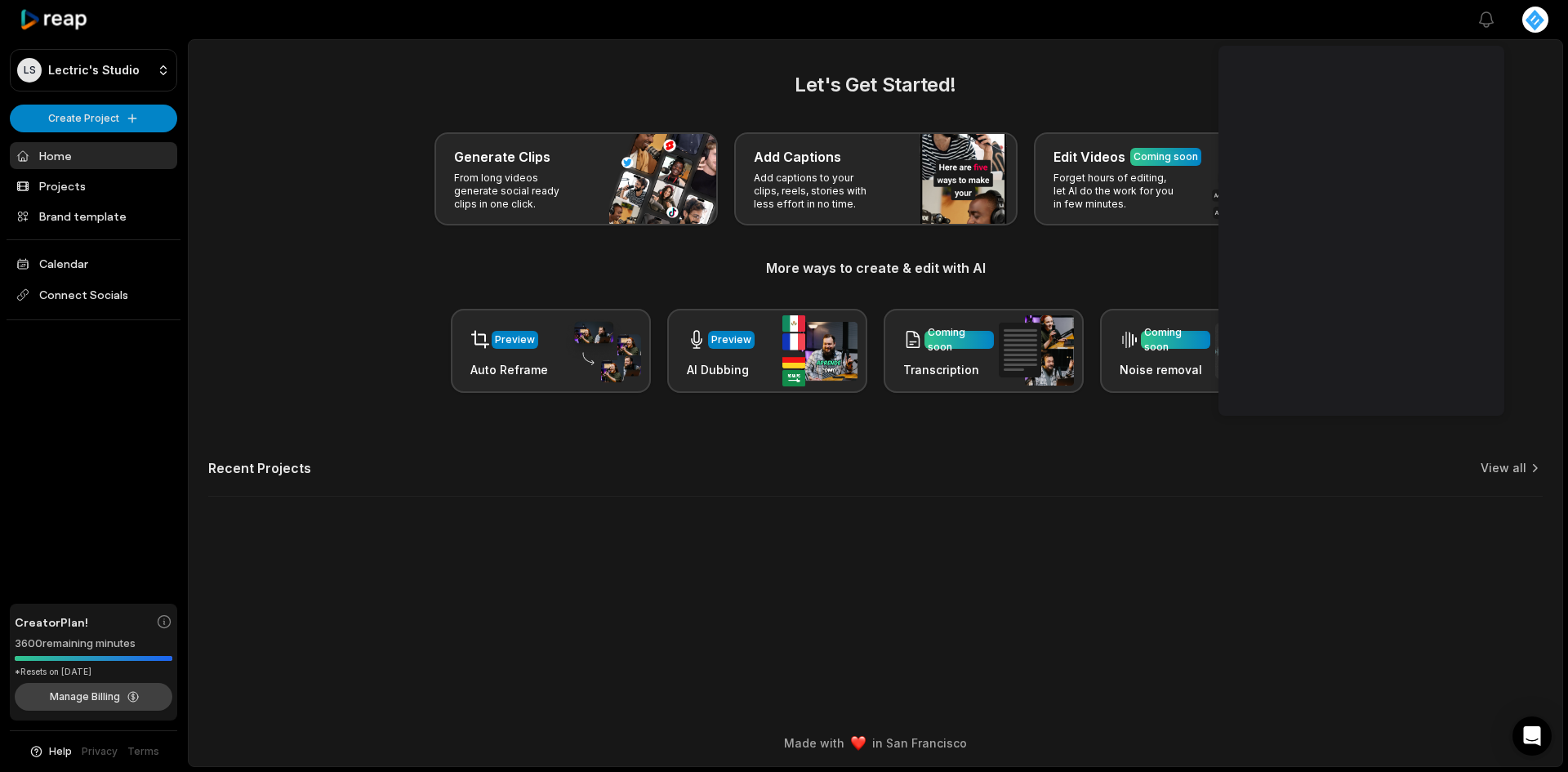click on "Manage Billing" at bounding box center [93, 697] 